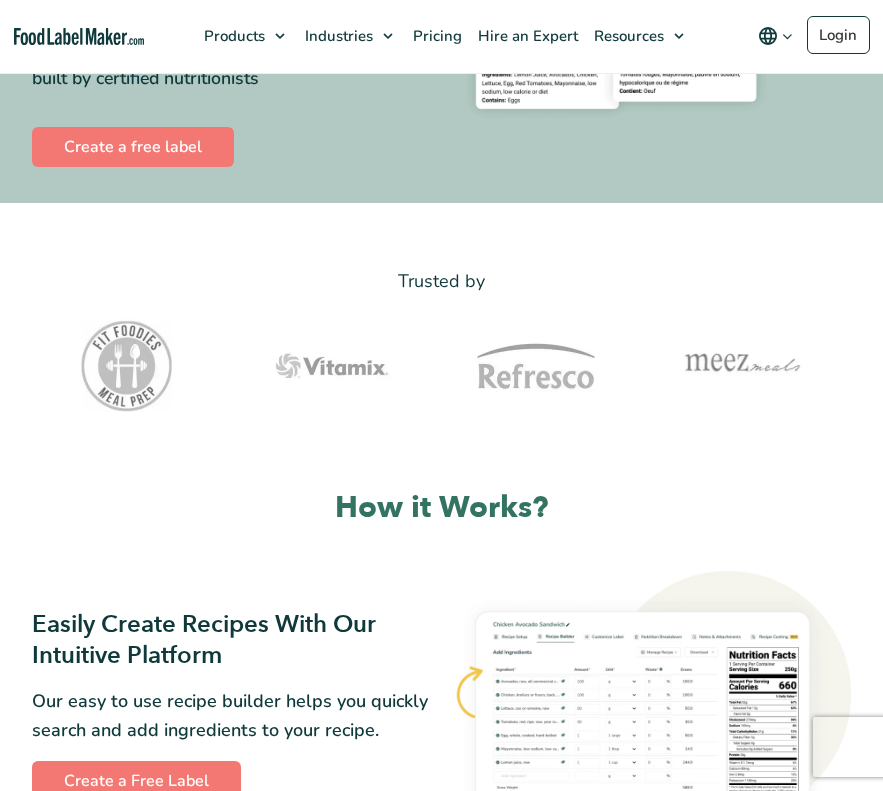 scroll, scrollTop: 0, scrollLeft: 0, axis: both 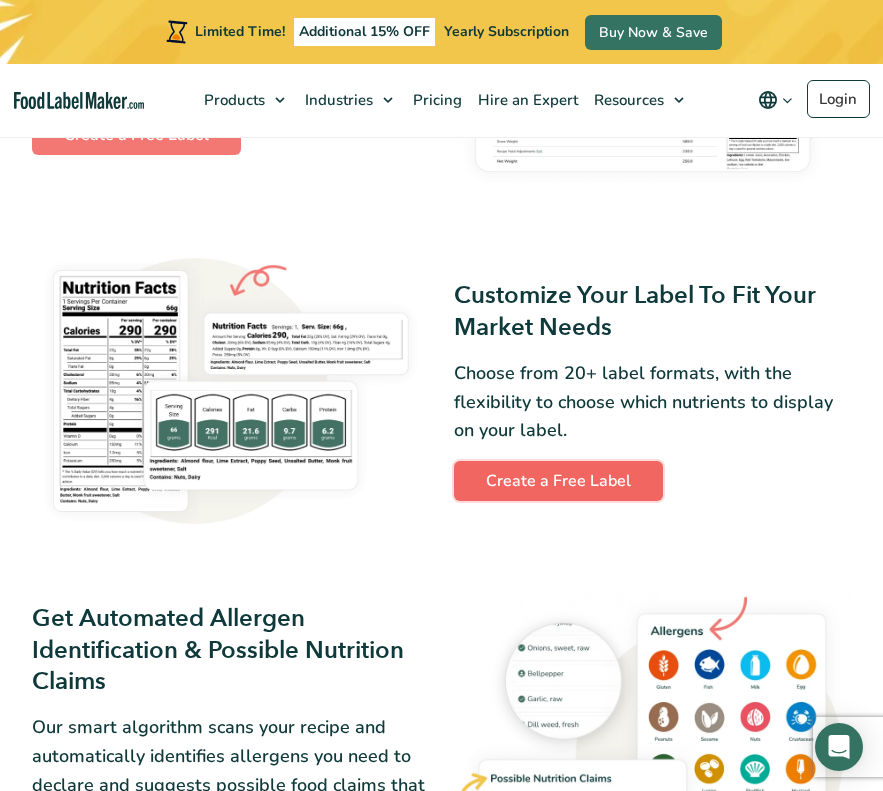 click on "Create a Free Label" at bounding box center [558, 481] 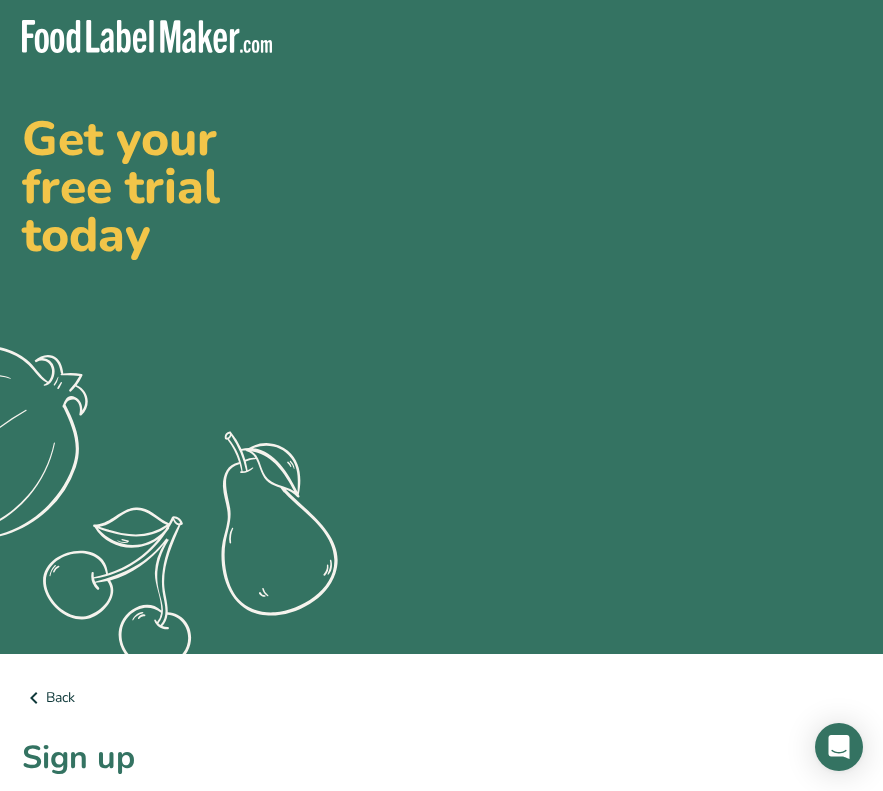 scroll, scrollTop: 0, scrollLeft: 0, axis: both 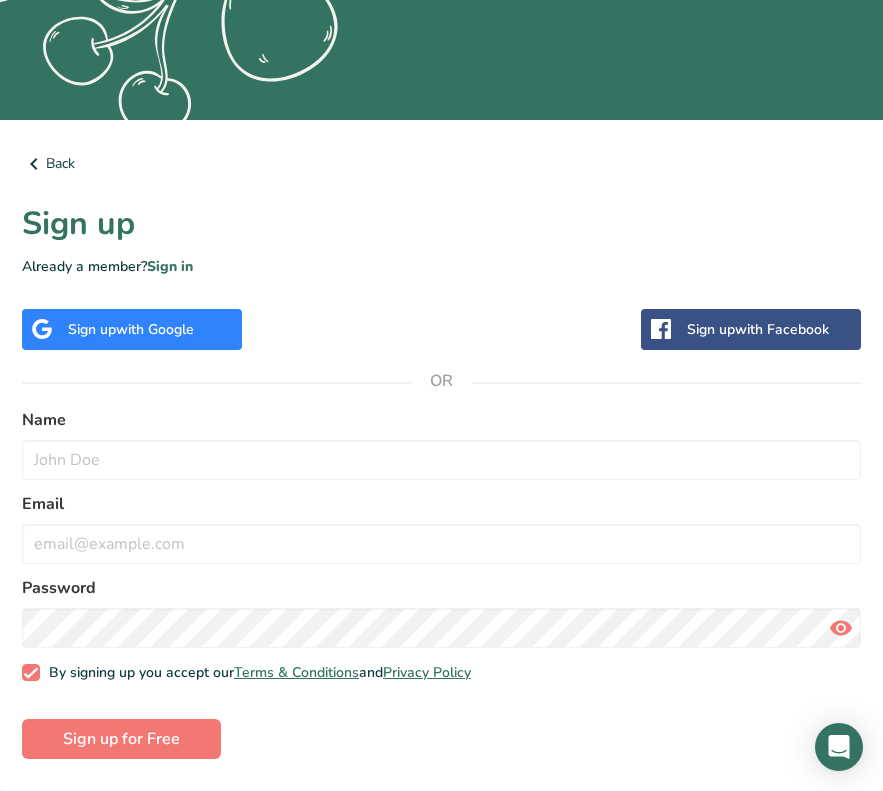 click on "with Google" at bounding box center [155, 329] 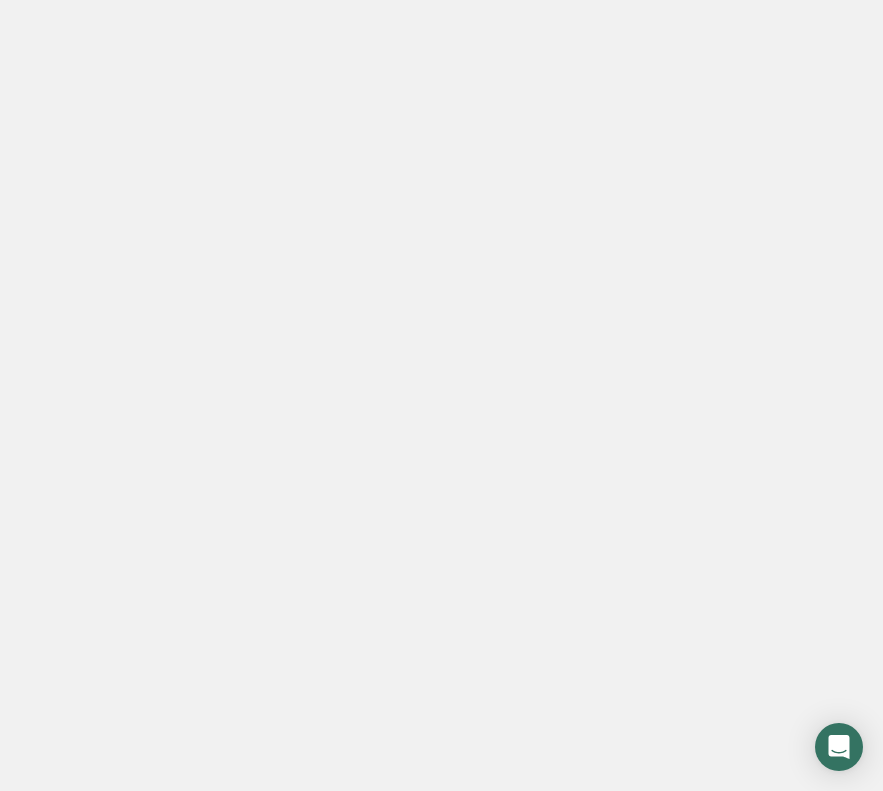 scroll, scrollTop: 0, scrollLeft: 0, axis: both 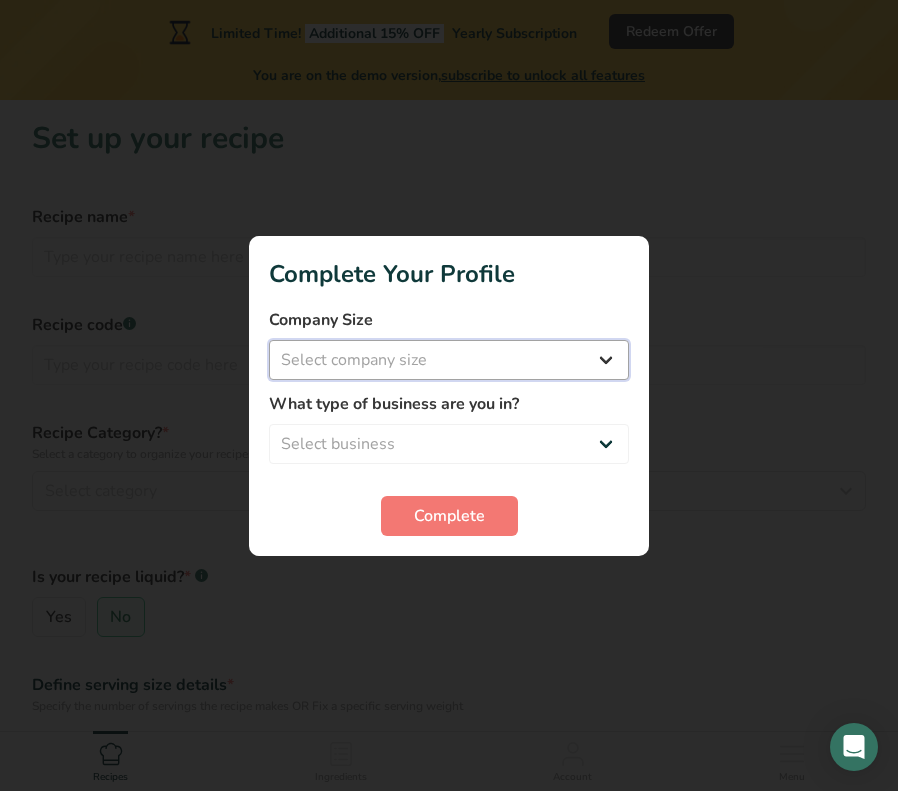 click on "Select company size
Fewer than 10 Employees
10 to 50 Employees
51 to 500 Employees
Over 500 Employees" at bounding box center [449, 360] 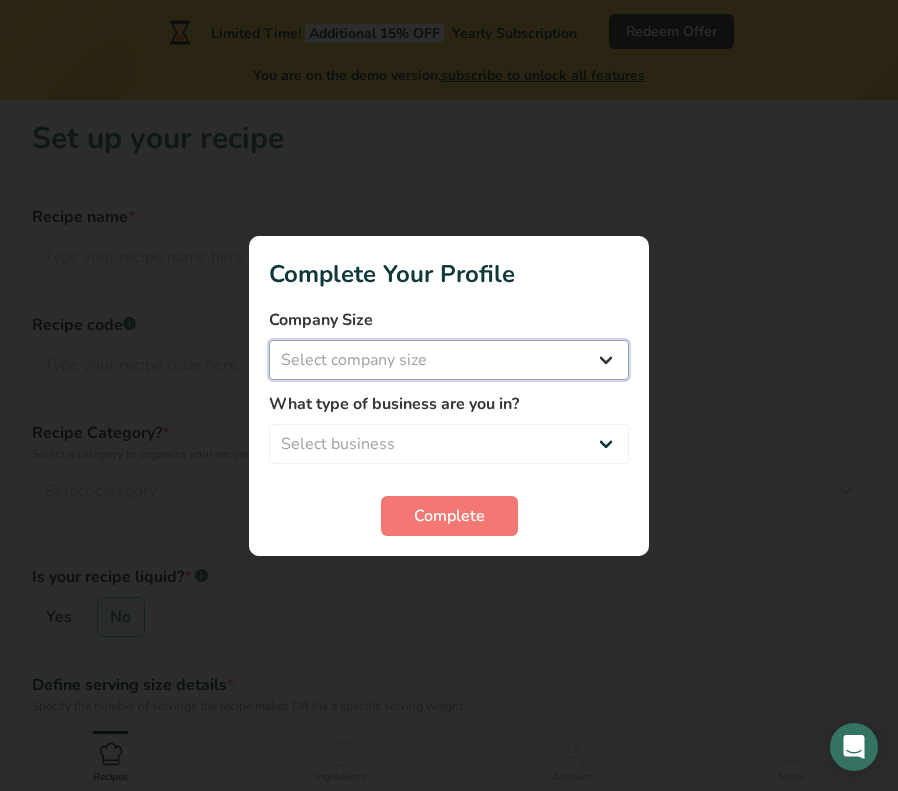 select on "1" 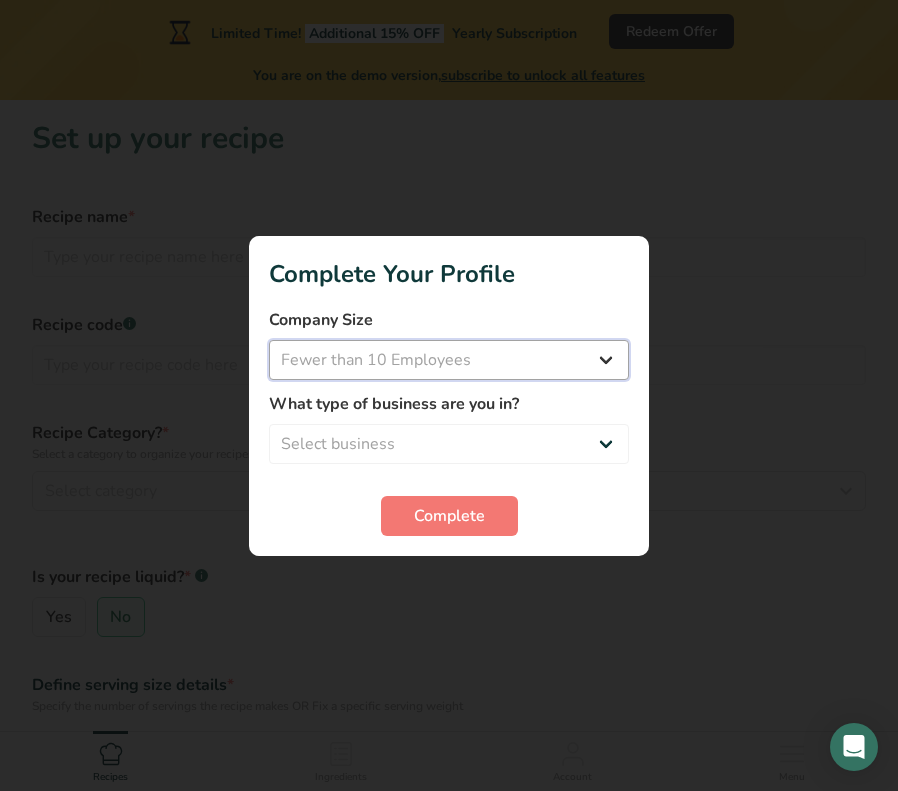 click on "Select company size
Fewer than 10 Employees
10 to 50 Employees
51 to 500 Employees
Over 500 Employees" at bounding box center [449, 360] 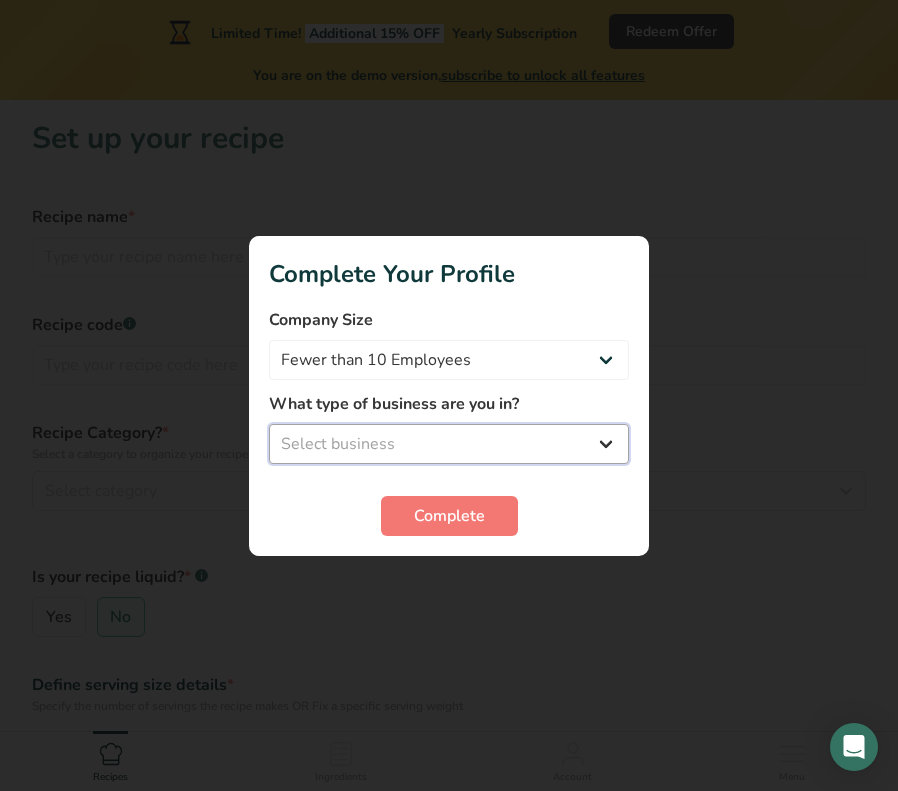 click on "Select business
Packaged Food Manufacturer
Restaurant & Cafe
Bakery
Meal Plans & Catering Company
Nutritionist
Food Blogger
Personal Trainer
Other" at bounding box center [449, 444] 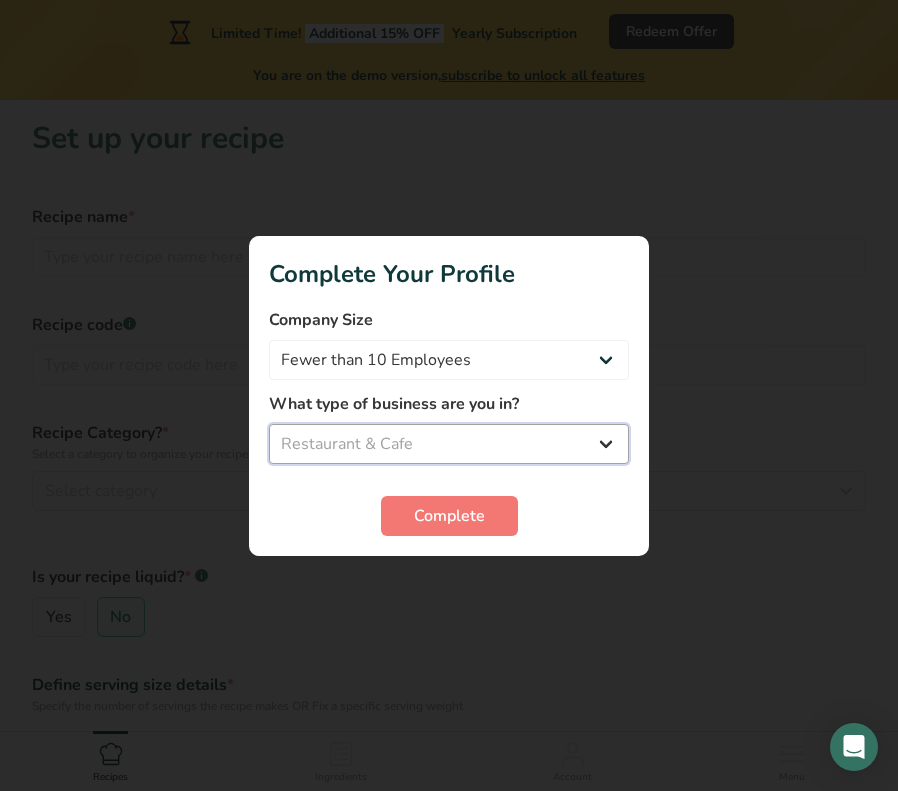click on "Select business
Packaged Food Manufacturer
Restaurant & Cafe
Bakery
Meal Plans & Catering Company
Nutritionist
Food Blogger
Personal Trainer
Other" at bounding box center [449, 444] 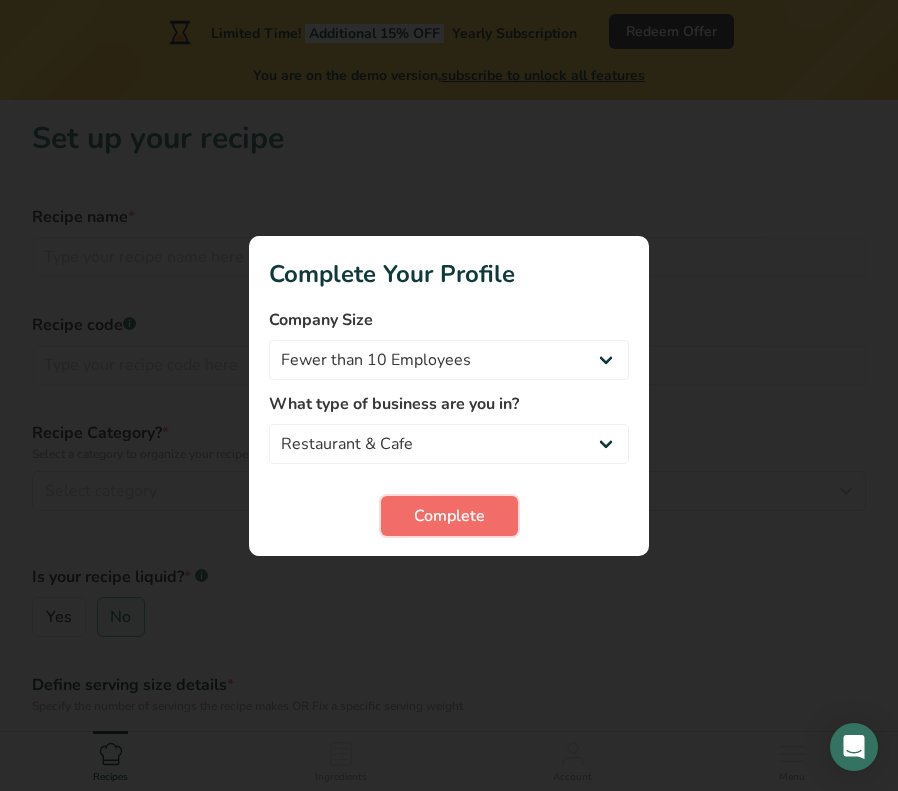 click on "Complete" at bounding box center [449, 516] 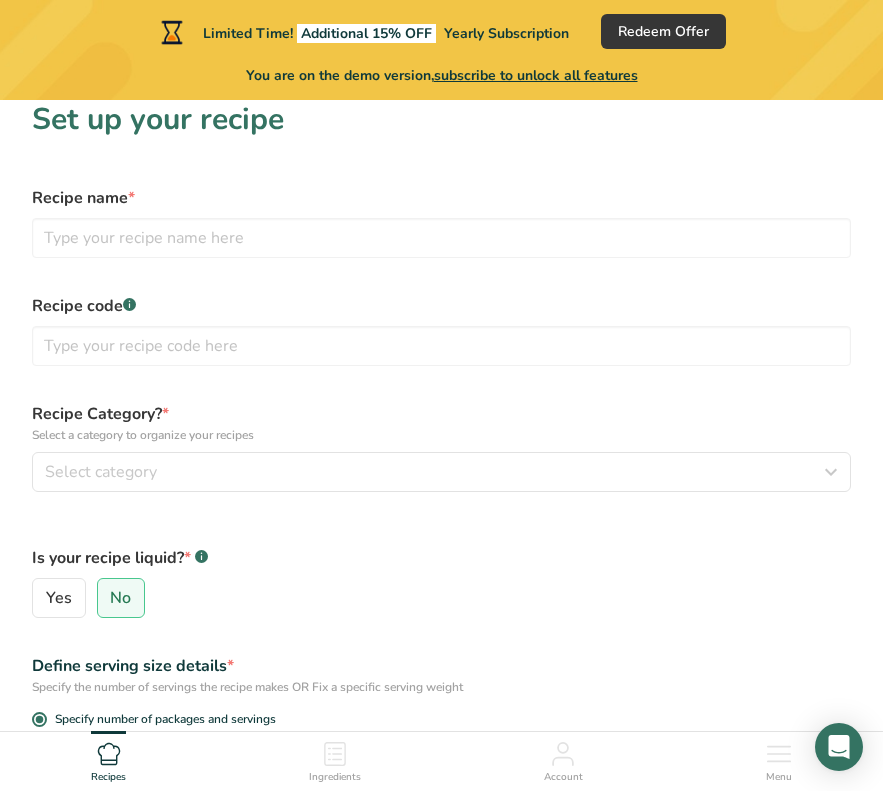 scroll, scrollTop: 0, scrollLeft: 0, axis: both 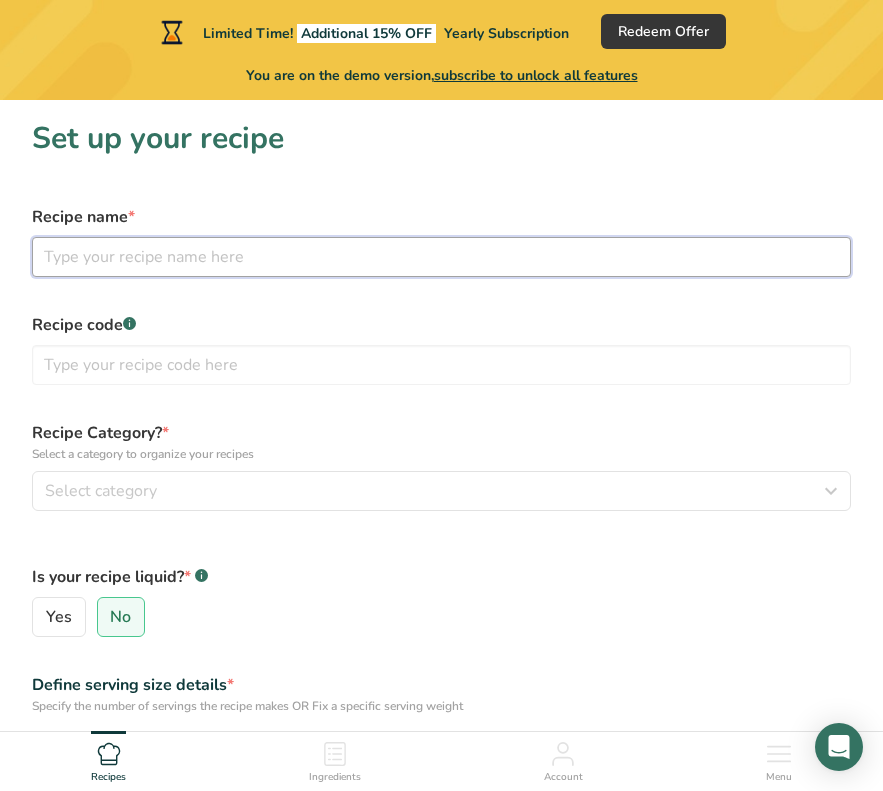 click at bounding box center (441, 257) 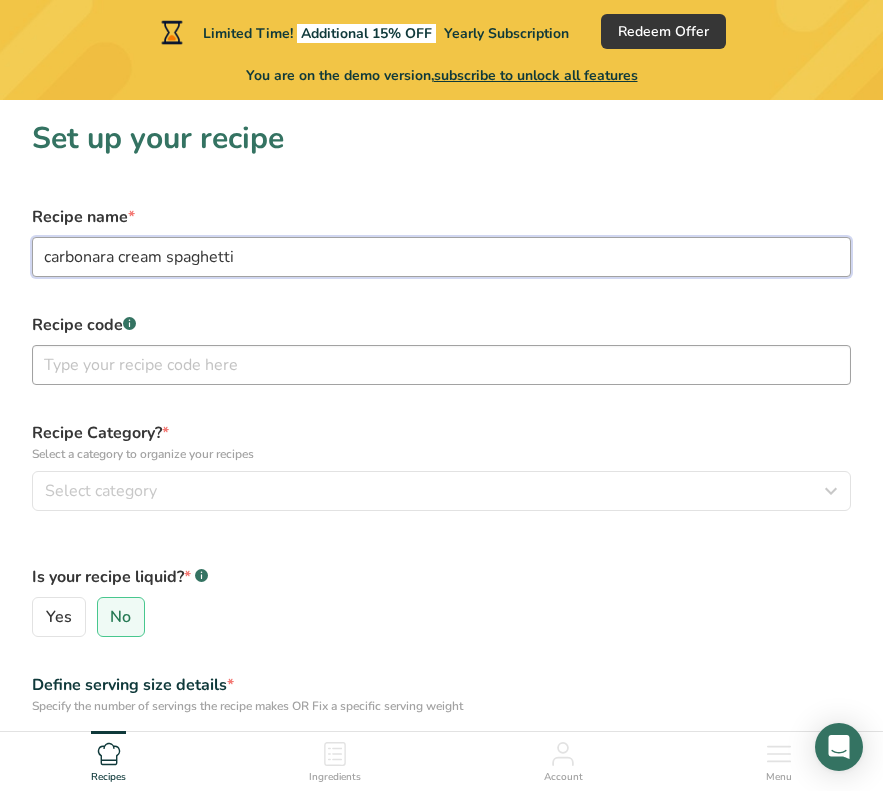 type on "carbonara cream spaghetti" 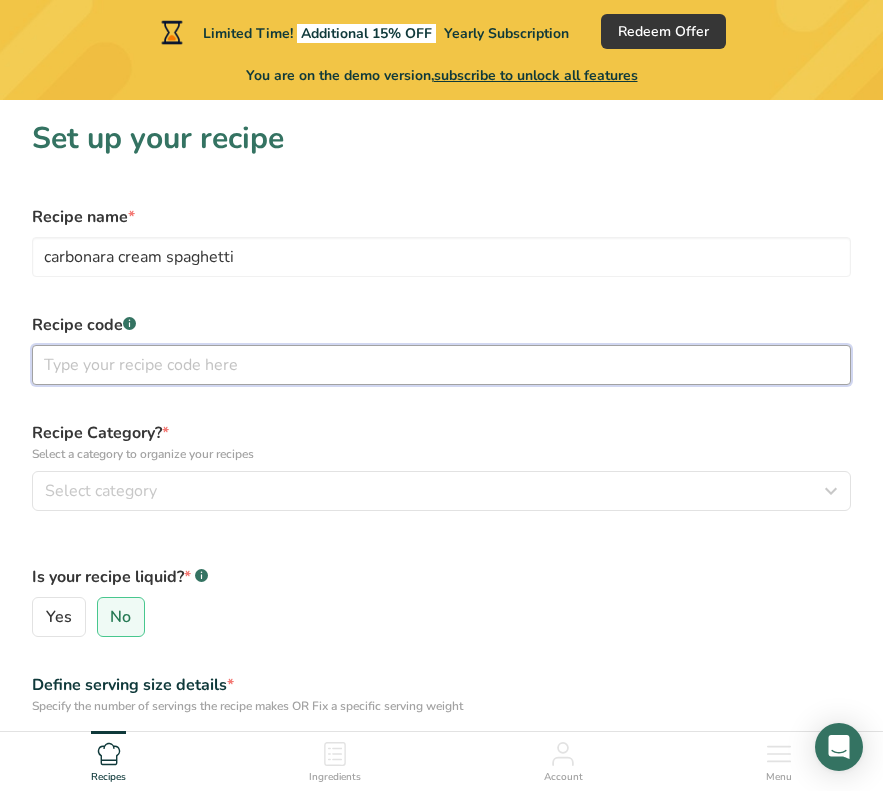 click at bounding box center (441, 365) 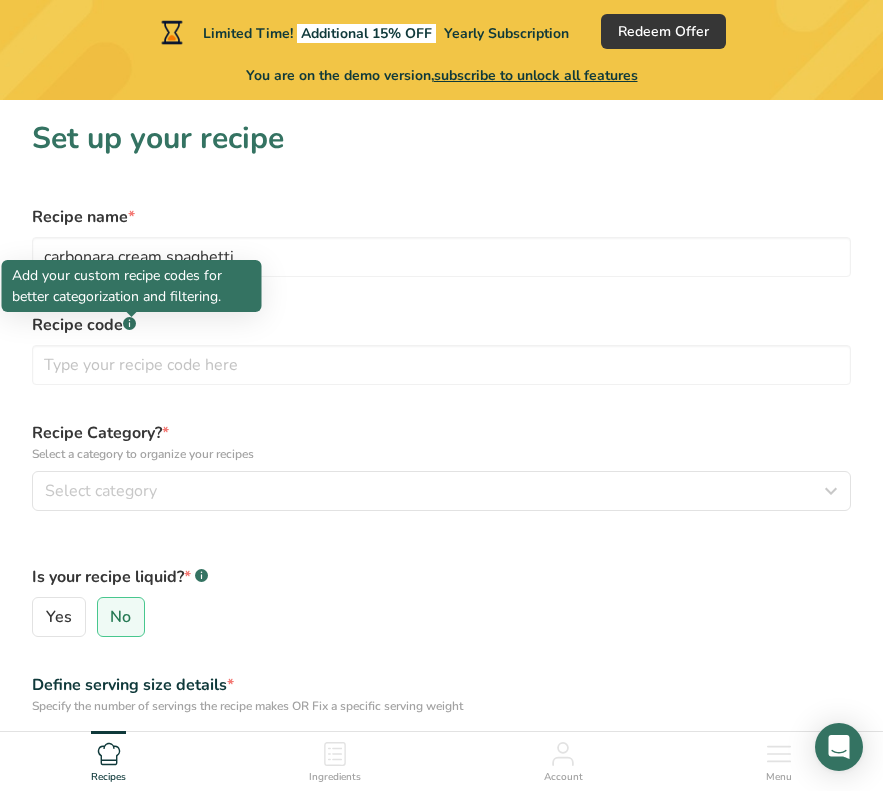 click at bounding box center [132, 317] 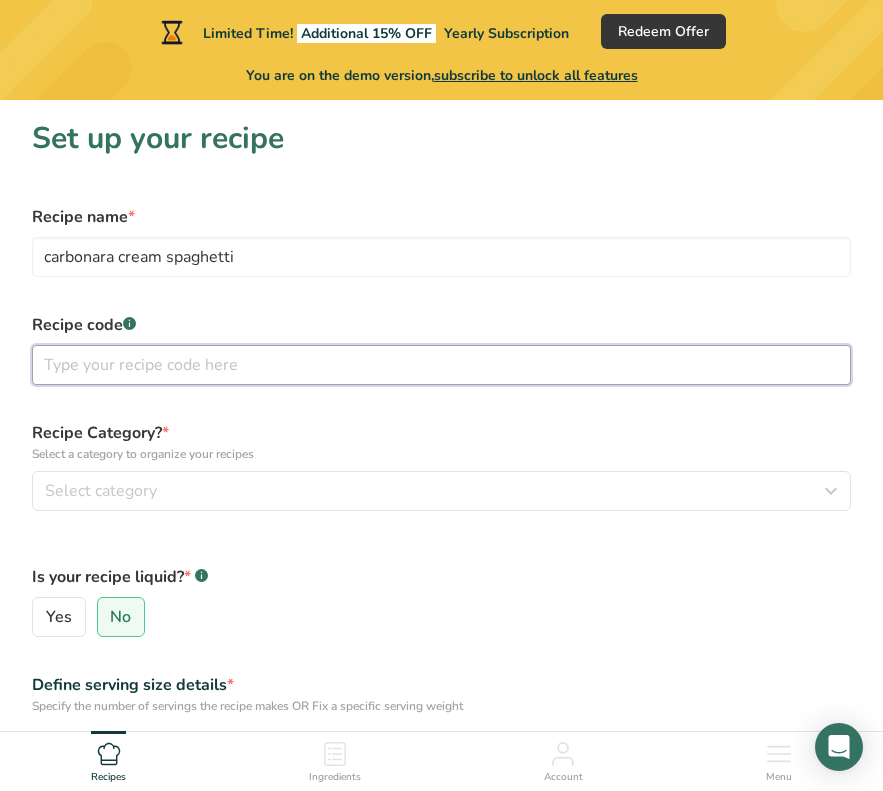 click at bounding box center [441, 365] 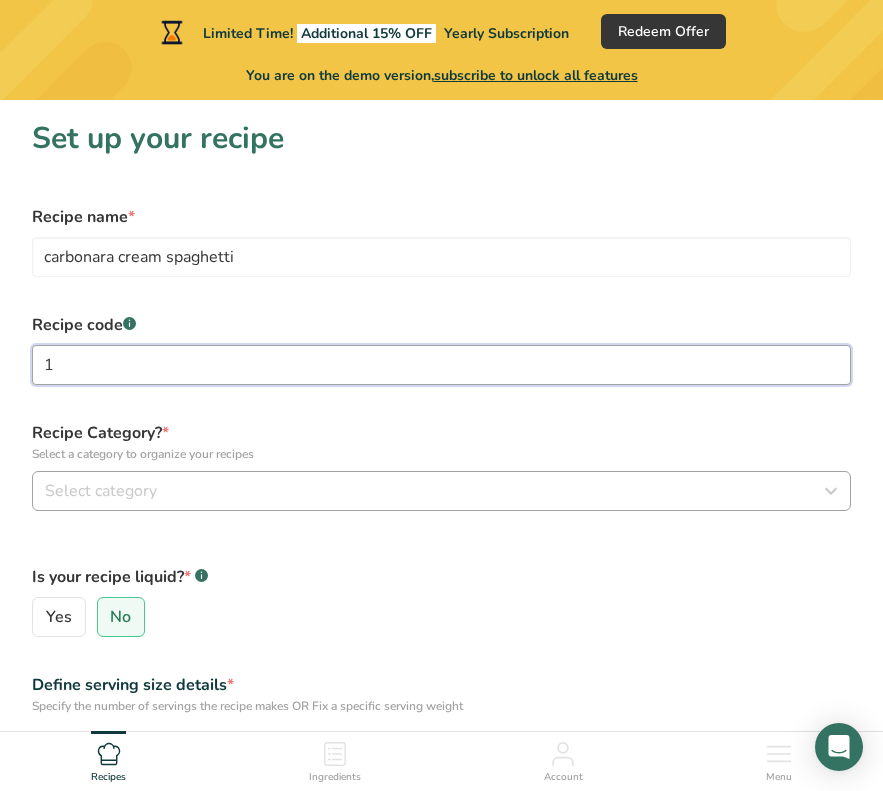type on "1" 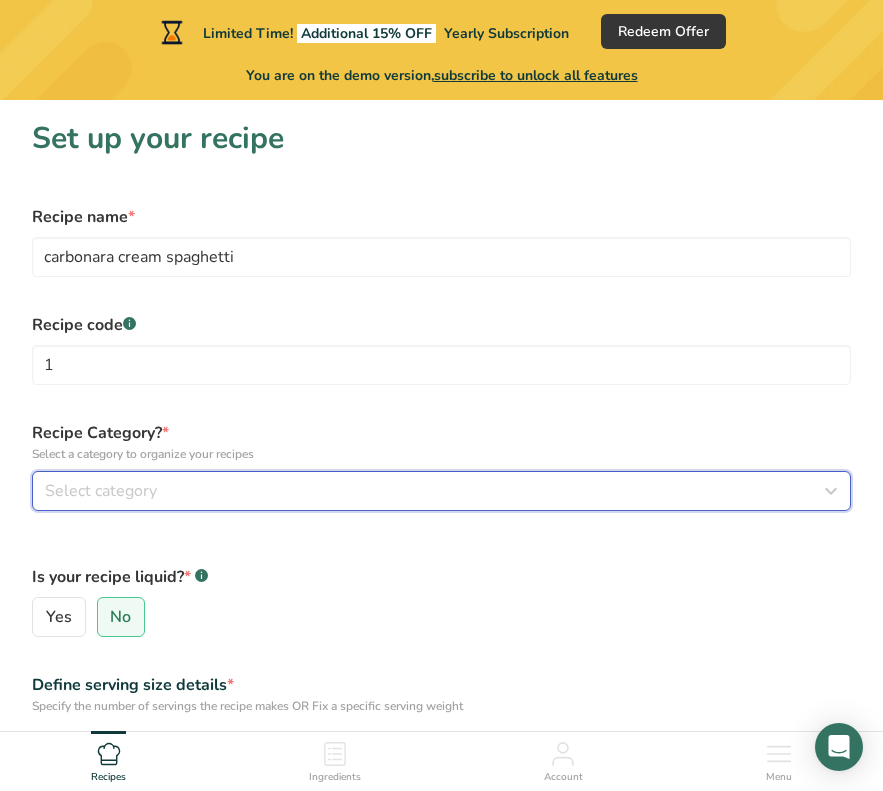 click on "Select category" at bounding box center (101, 491) 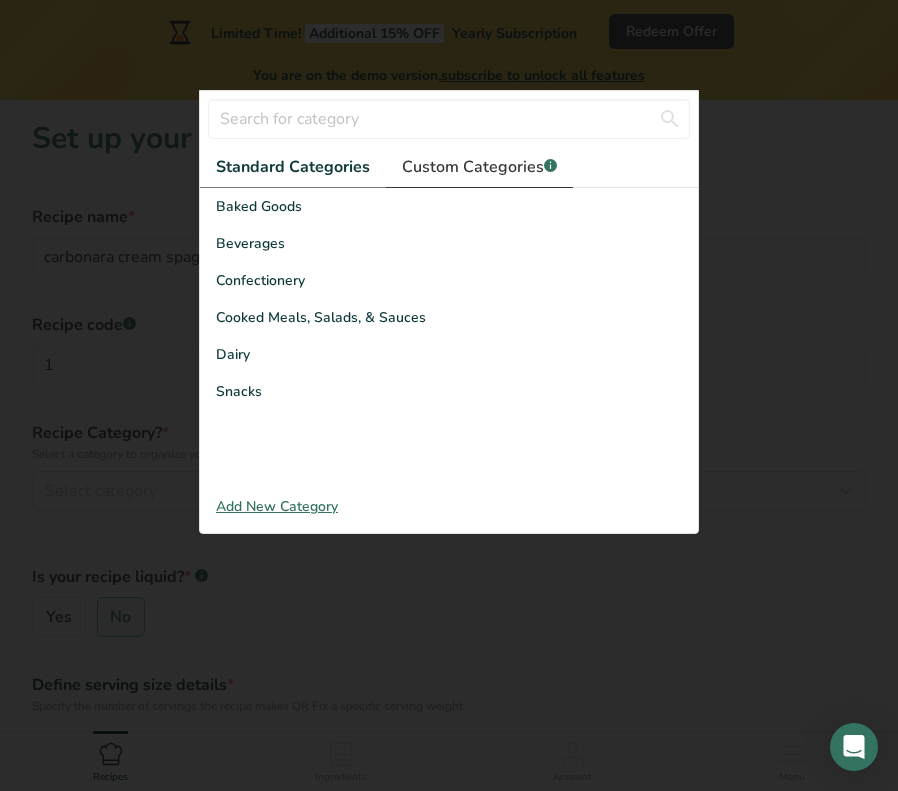 click on "Custom Categories
.a-a{fill:#347362;}.b-a{fill:#fff;}" at bounding box center (479, 167) 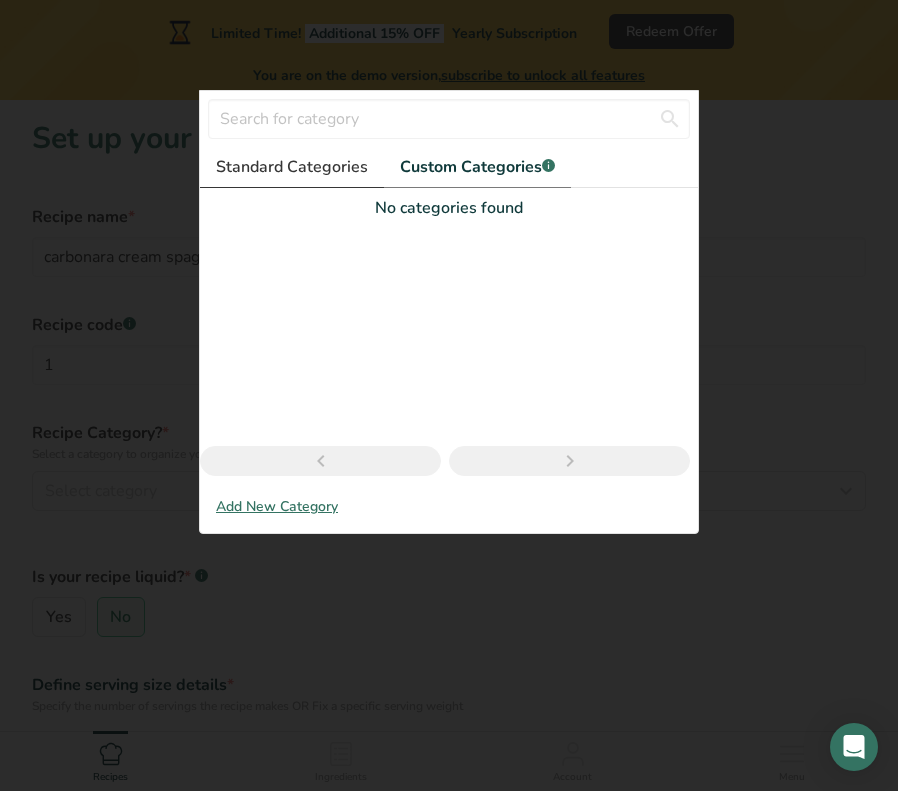 click on "Standard Categories" at bounding box center [292, 167] 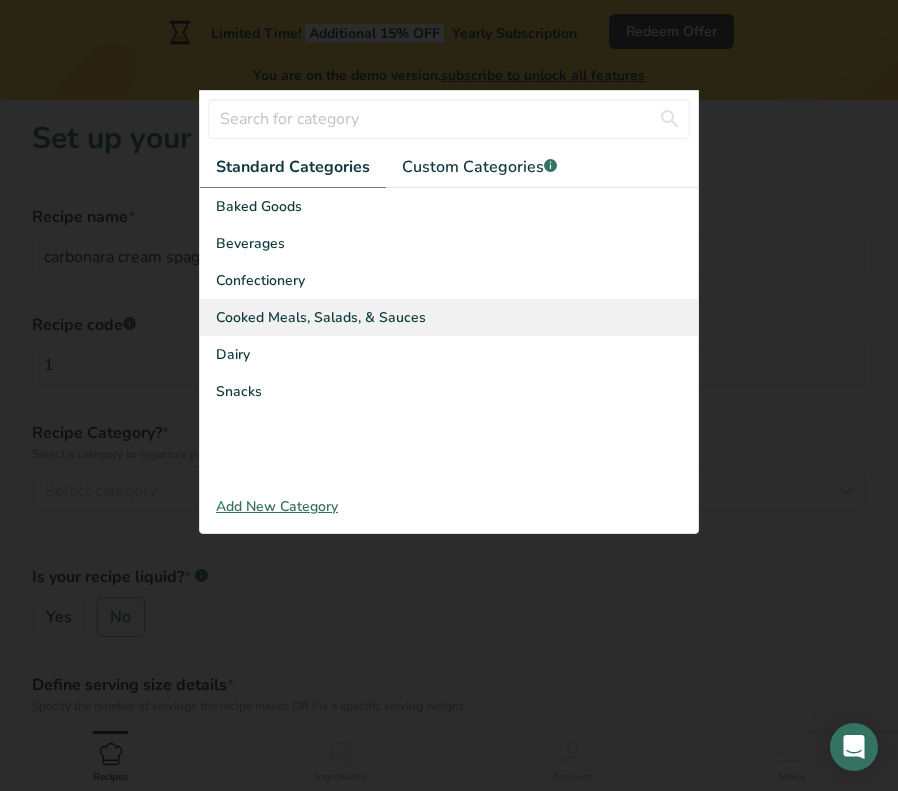click on "Cooked Meals, Salads, & Sauces" at bounding box center (321, 317) 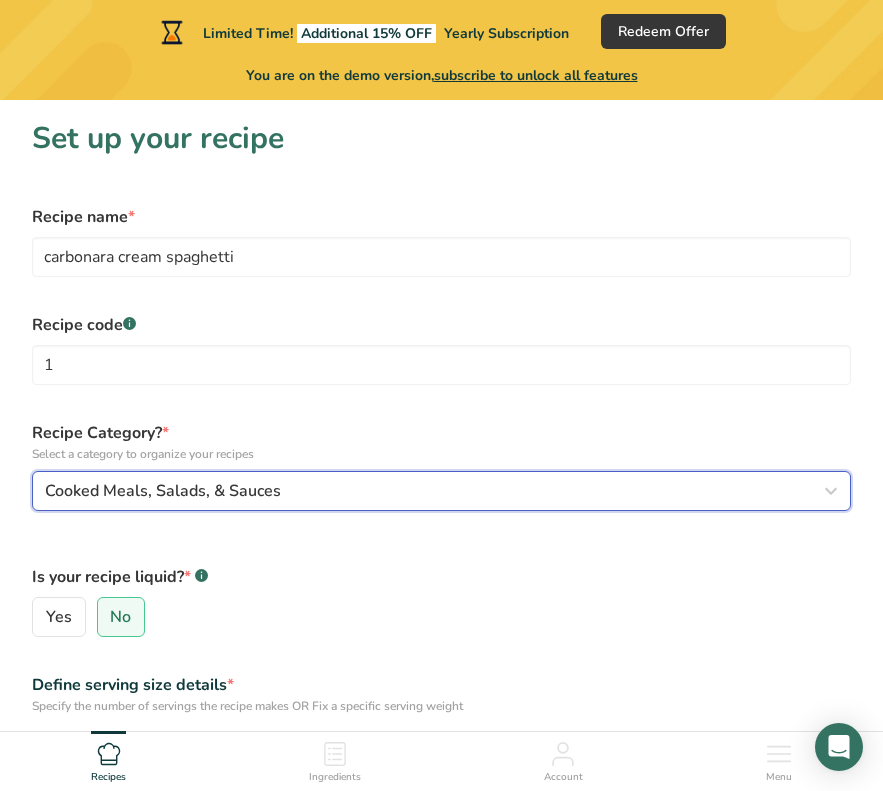click on "Cooked Meals, Salads, & Sauces" at bounding box center [163, 491] 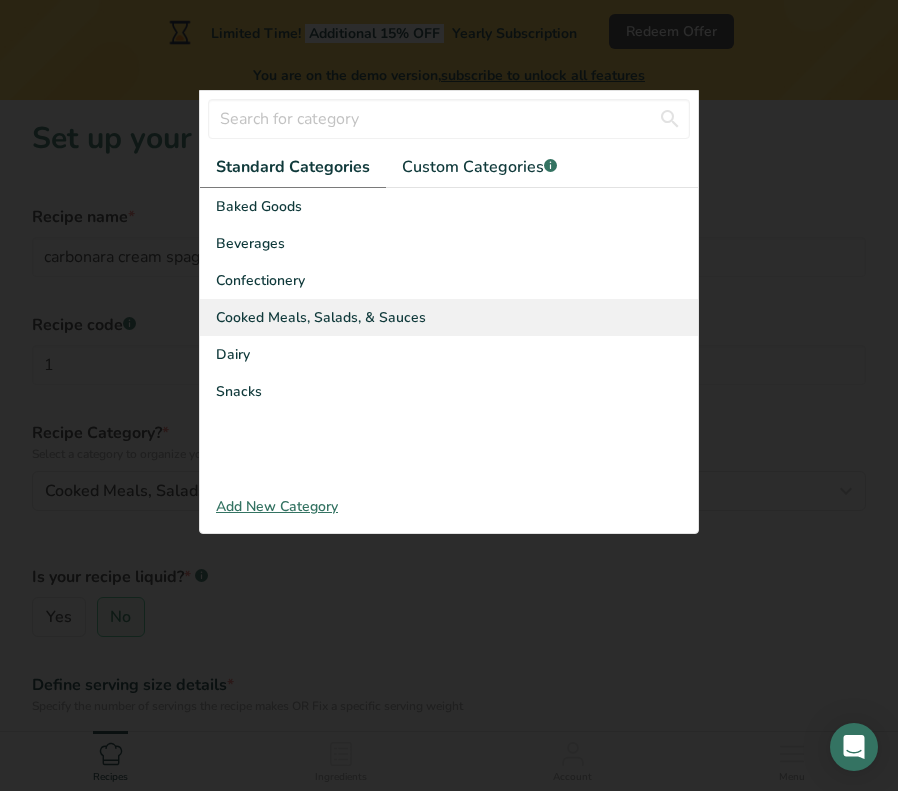 click on "Cooked Meals, Salads, & Sauces" at bounding box center [321, 317] 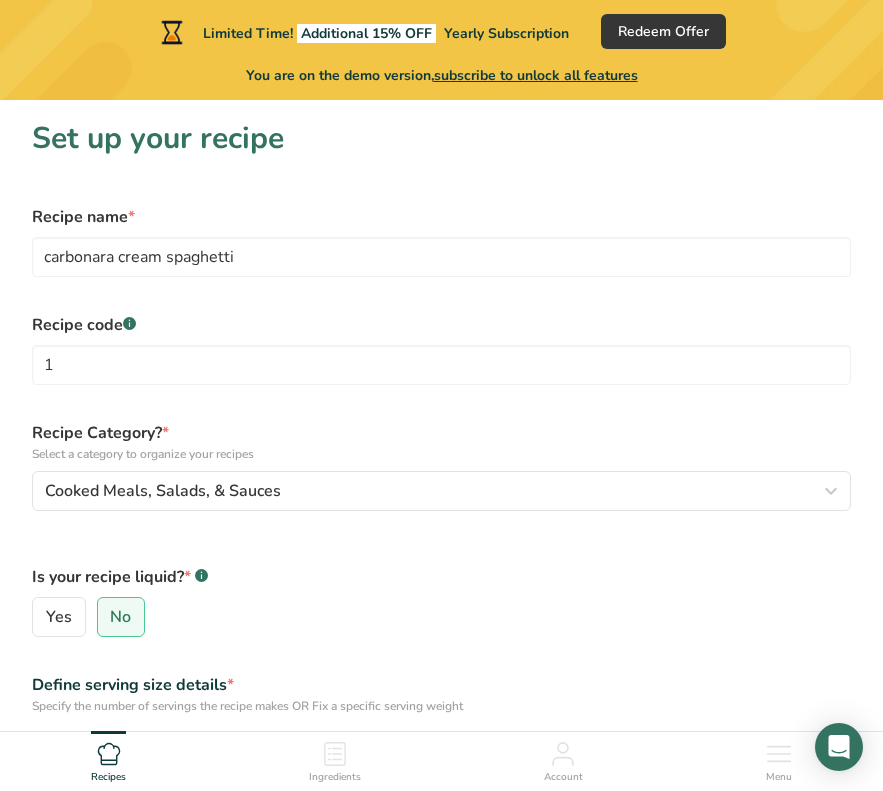 click on "Is your recipe liquid? *   .a-a{fill:#347362;}.b-a{fill:#fff;}           Yes   No" at bounding box center [441, 592] 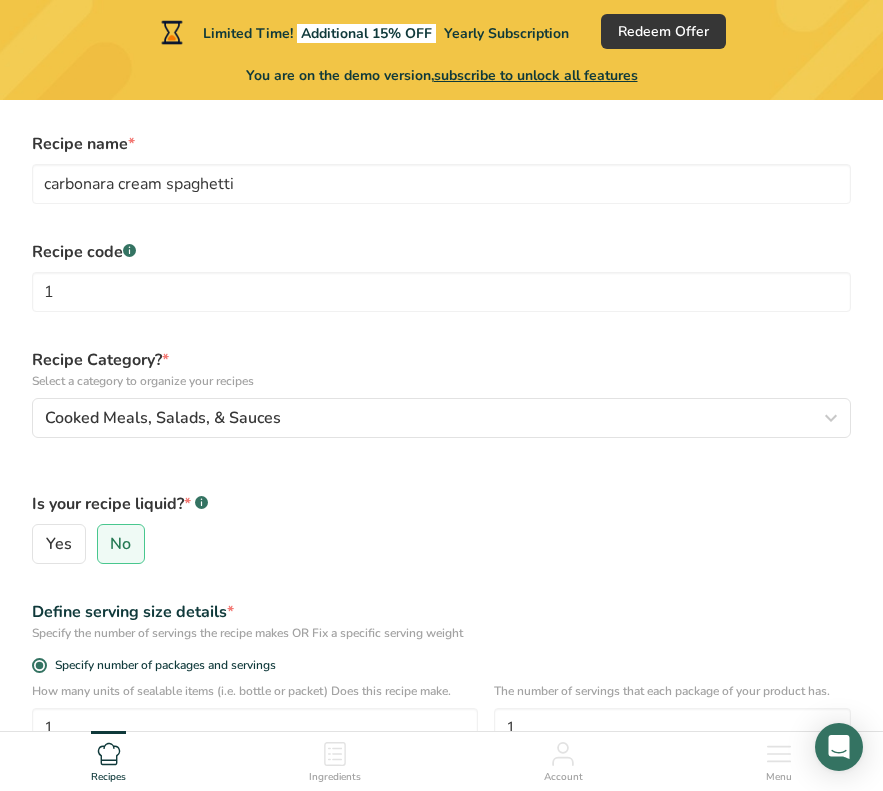scroll, scrollTop: 116, scrollLeft: 0, axis: vertical 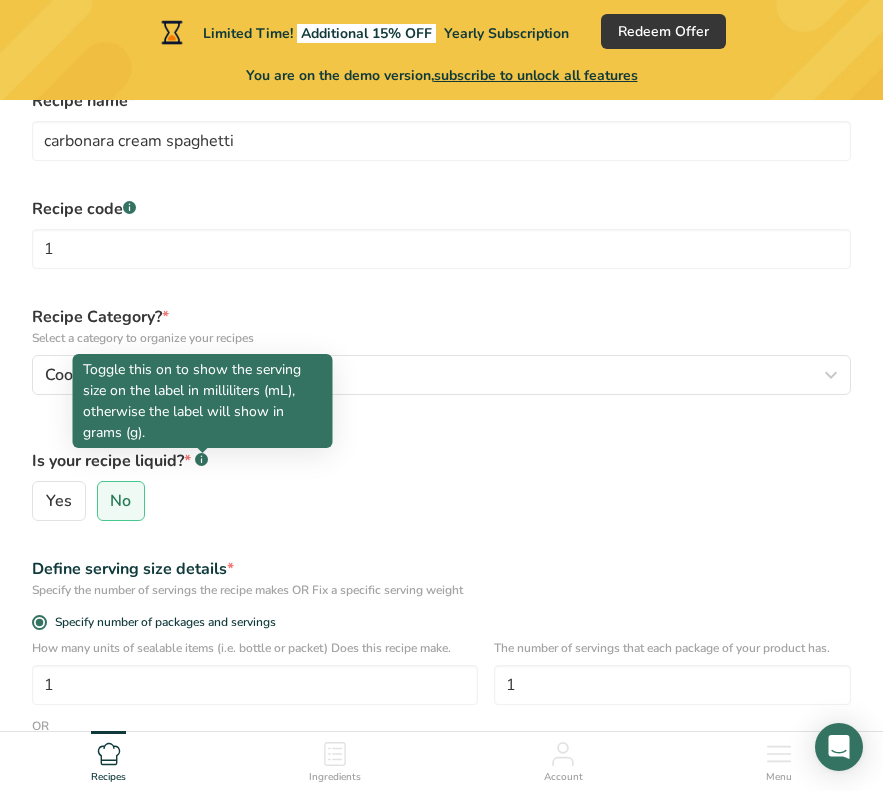 click 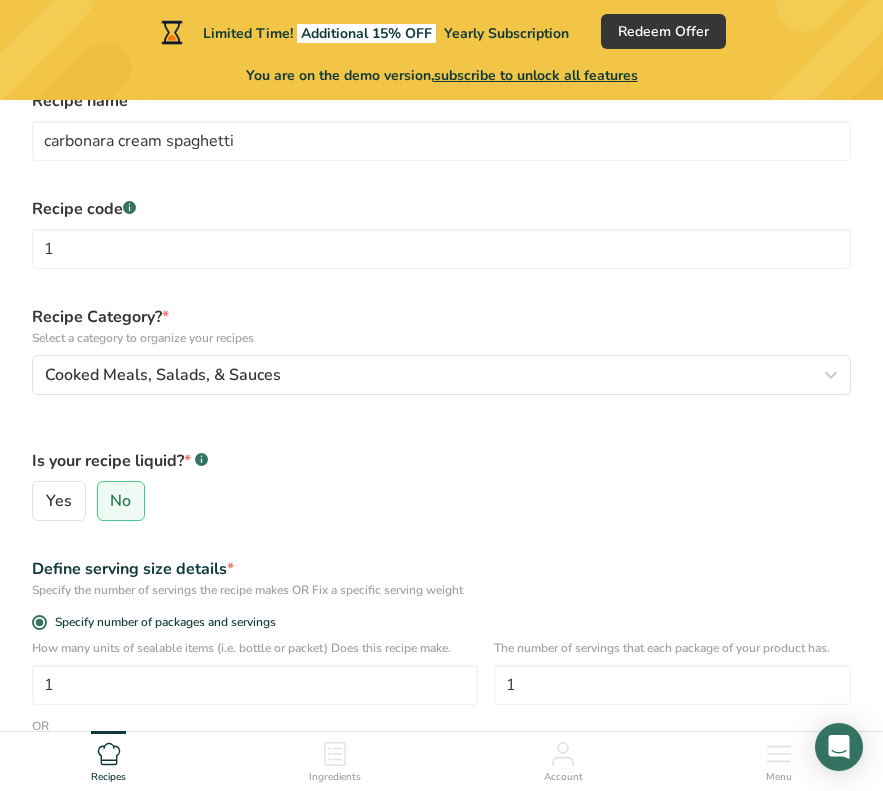 click 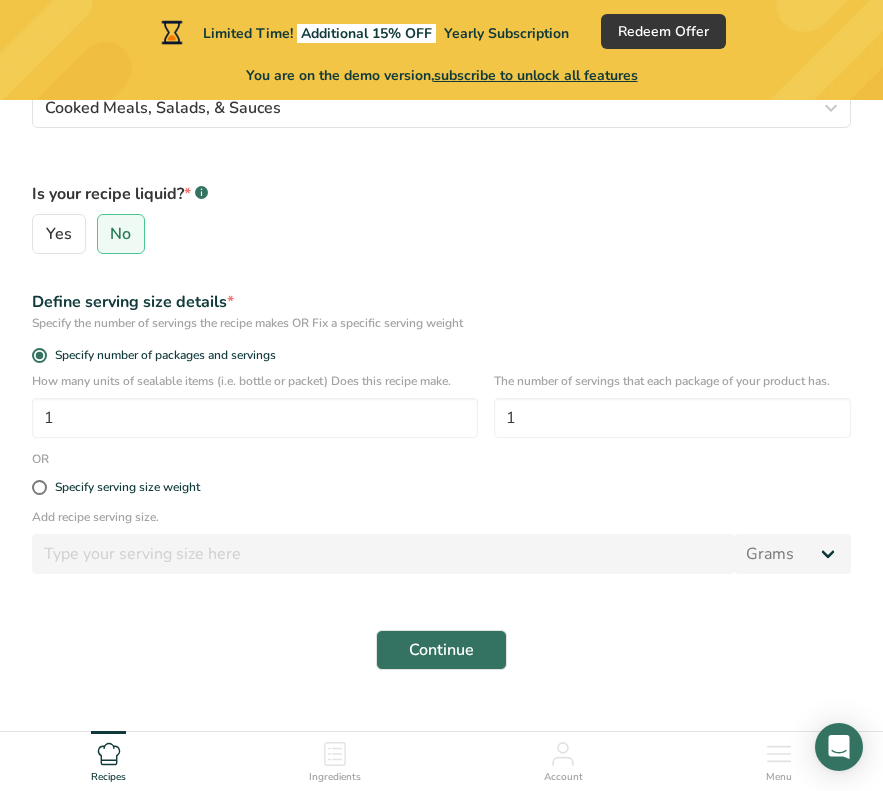 scroll, scrollTop: 388, scrollLeft: 0, axis: vertical 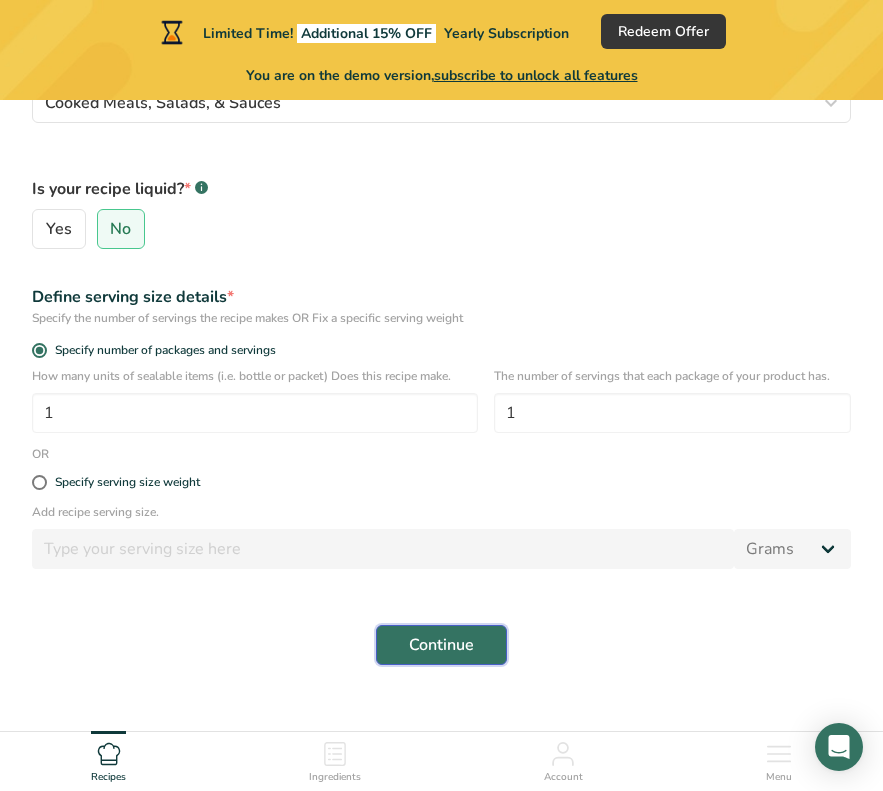 click on "Continue" at bounding box center (441, 645) 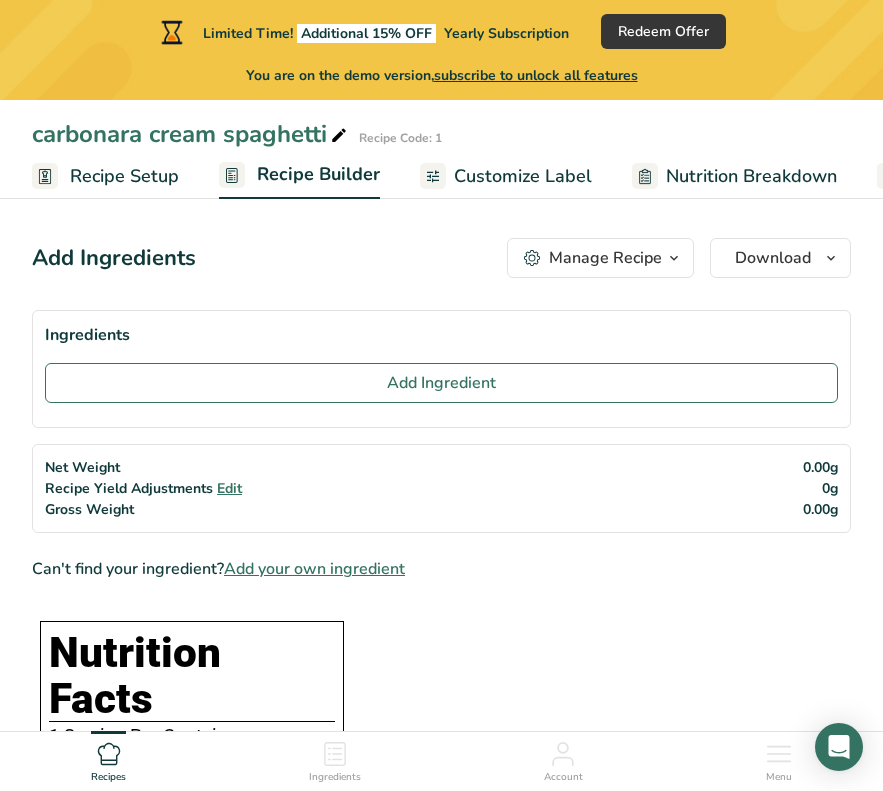 scroll, scrollTop: 0, scrollLeft: 0, axis: both 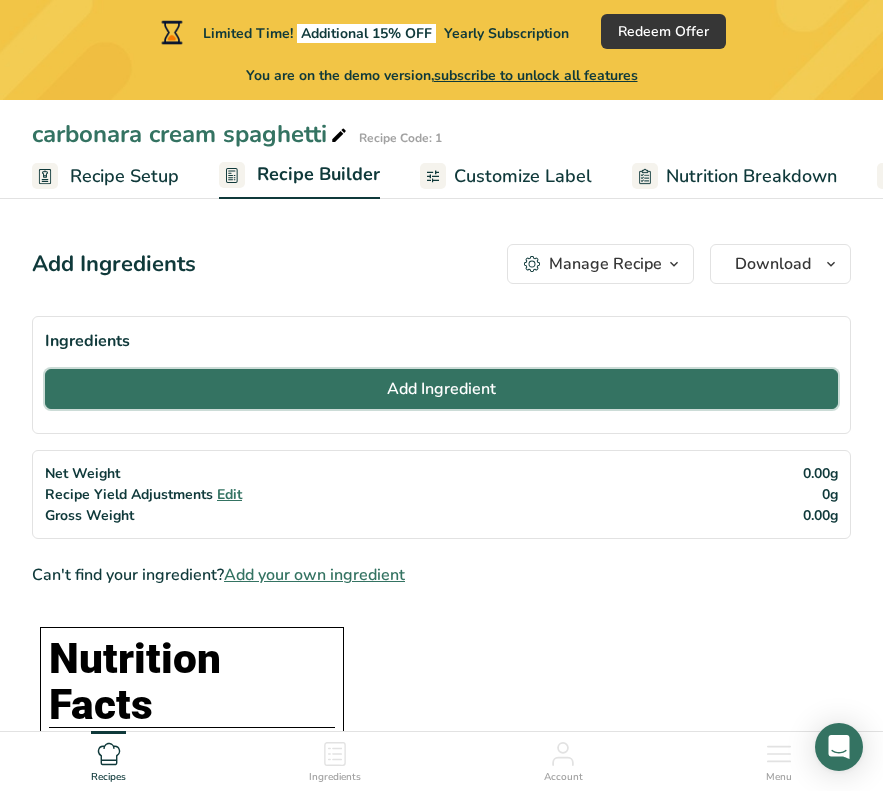 click on "Add Ingredient" at bounding box center [441, 389] 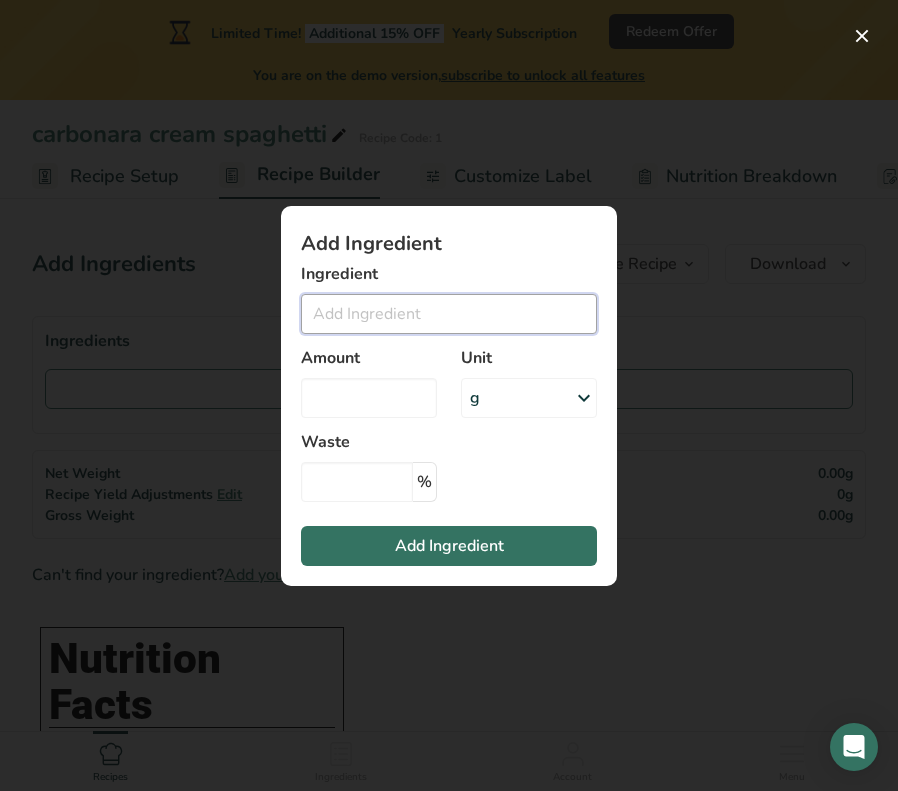 click at bounding box center (449, 314) 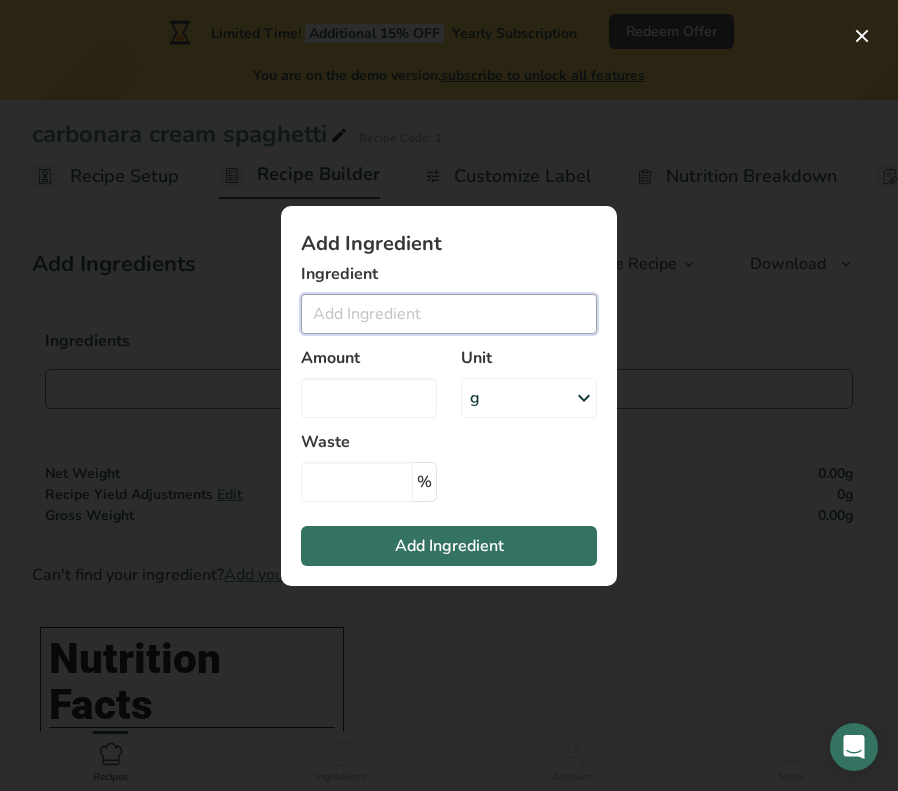 paste on "bacon" 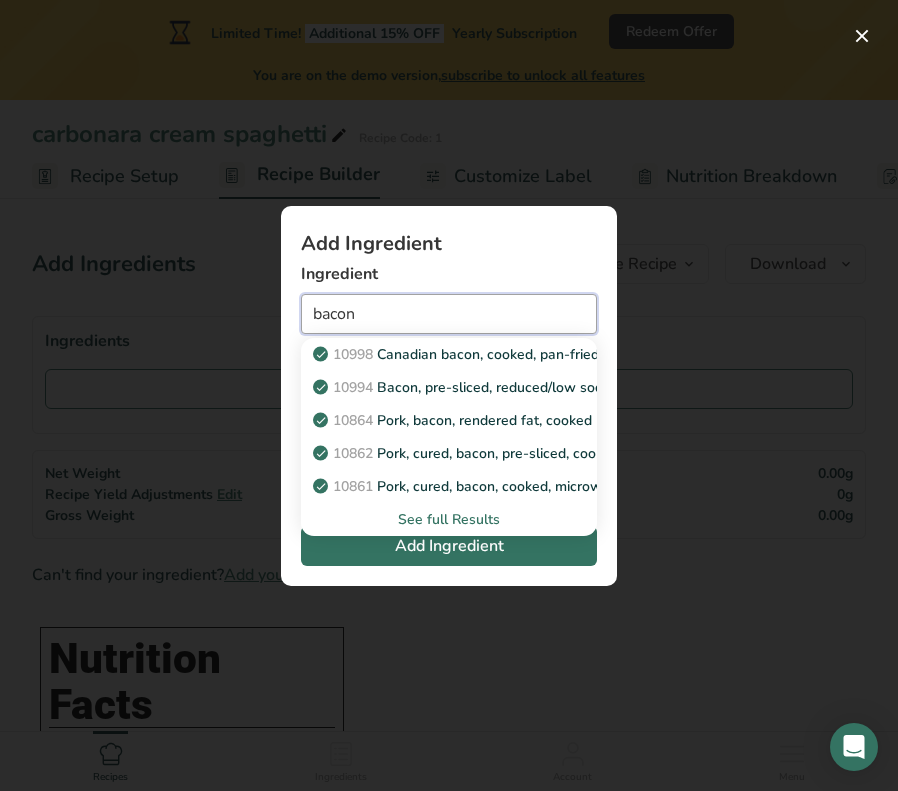 click on "bacon" at bounding box center [449, 314] 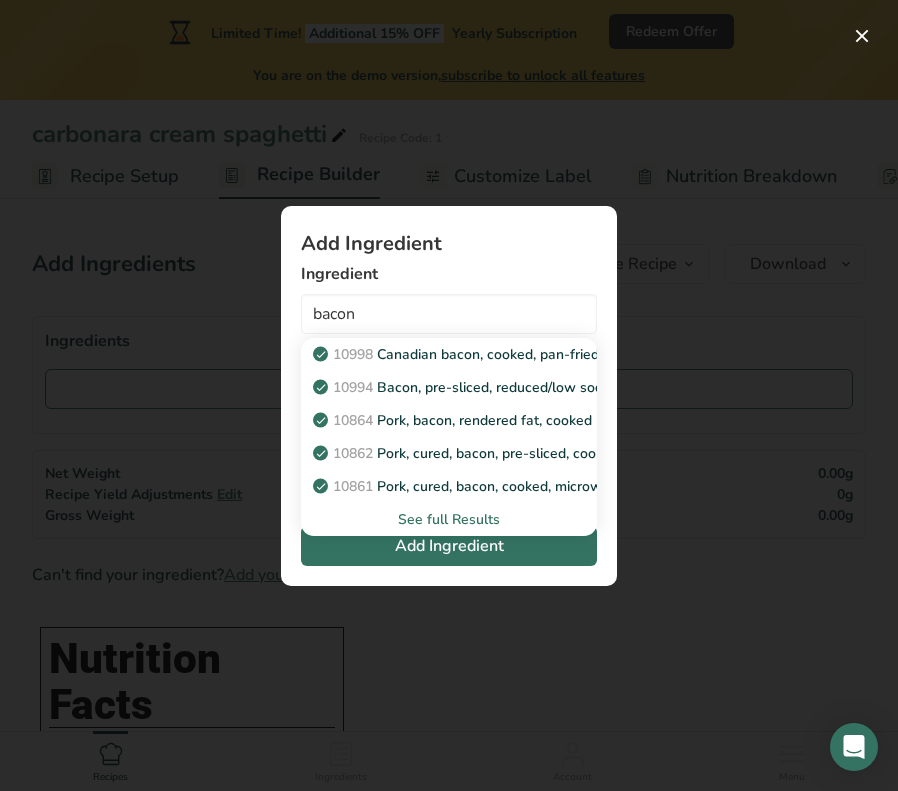 click on "See full Results" at bounding box center (449, 519) 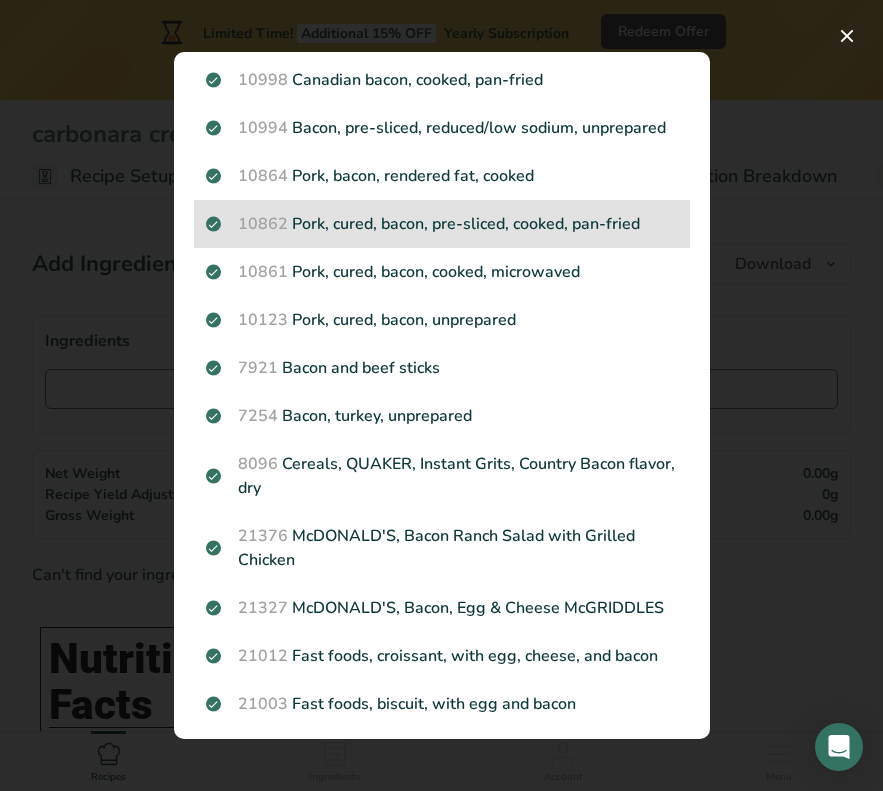 scroll, scrollTop: 62, scrollLeft: 0, axis: vertical 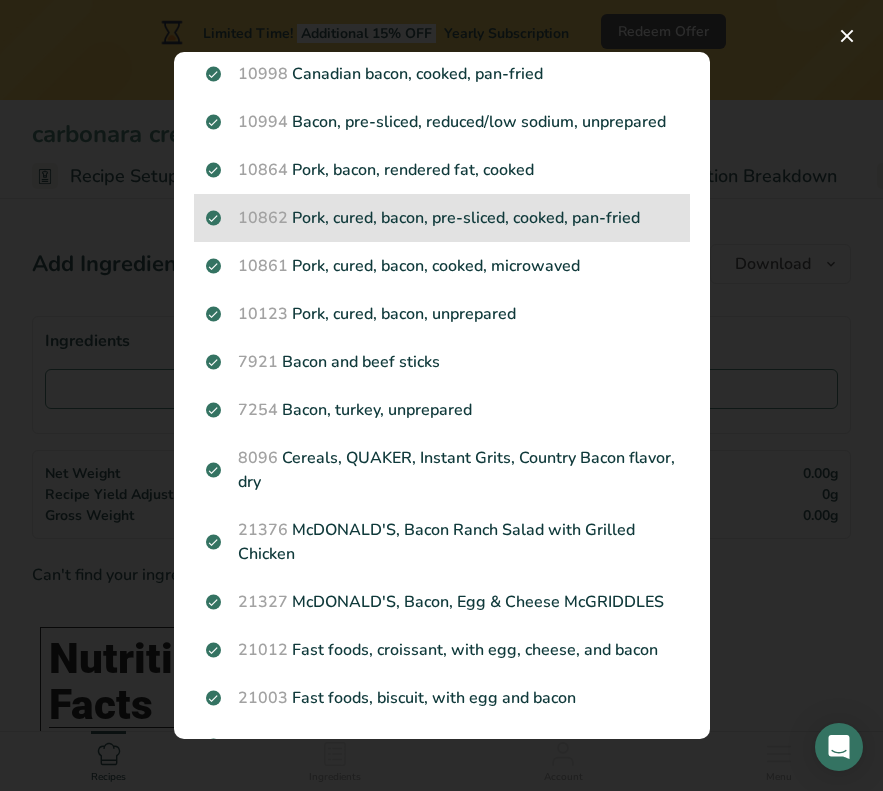 click on "10862
Pork, cured, bacon, pre-sliced, cooked, pan-fried" at bounding box center [442, 218] 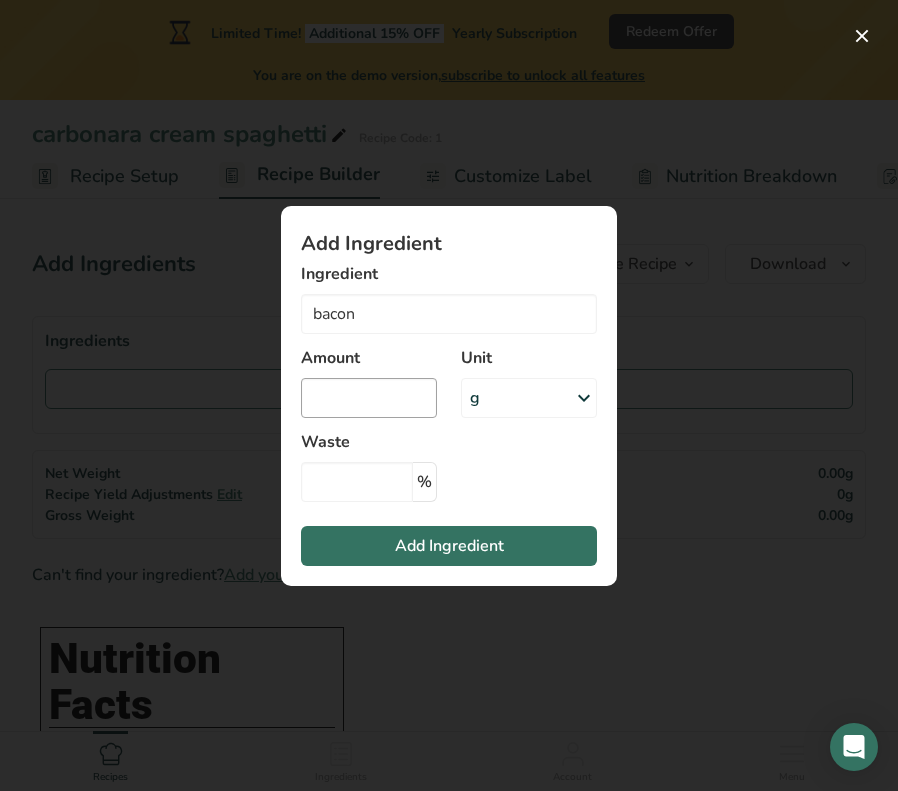 type on "Pork, cured, bacon, pre-sliced, cooked, pan-fried" 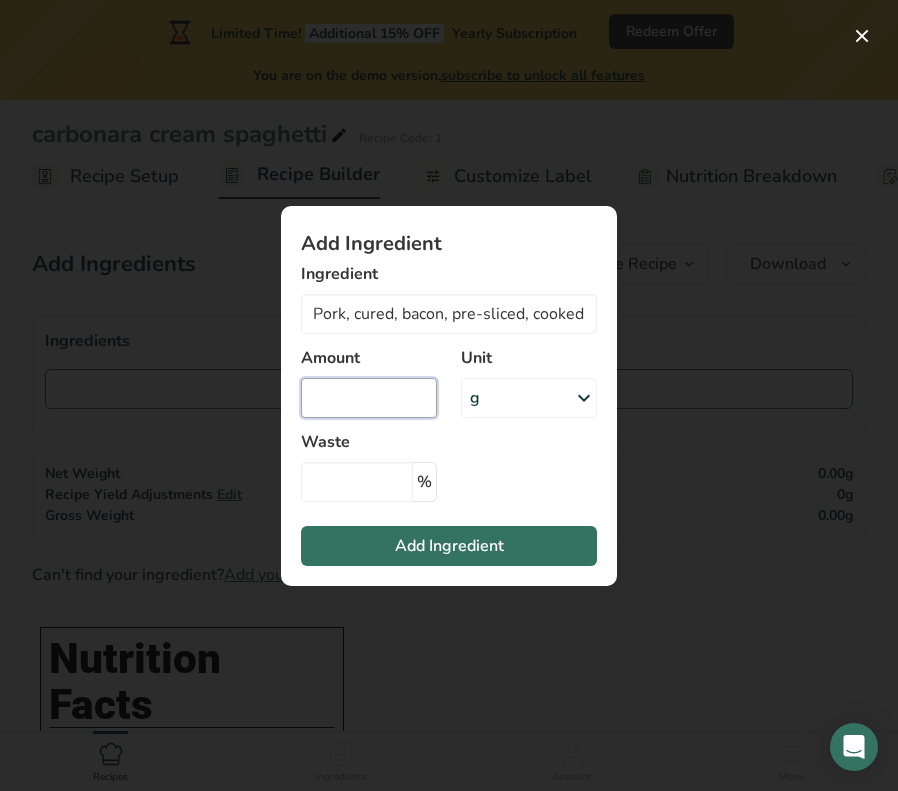 click at bounding box center (369, 398) 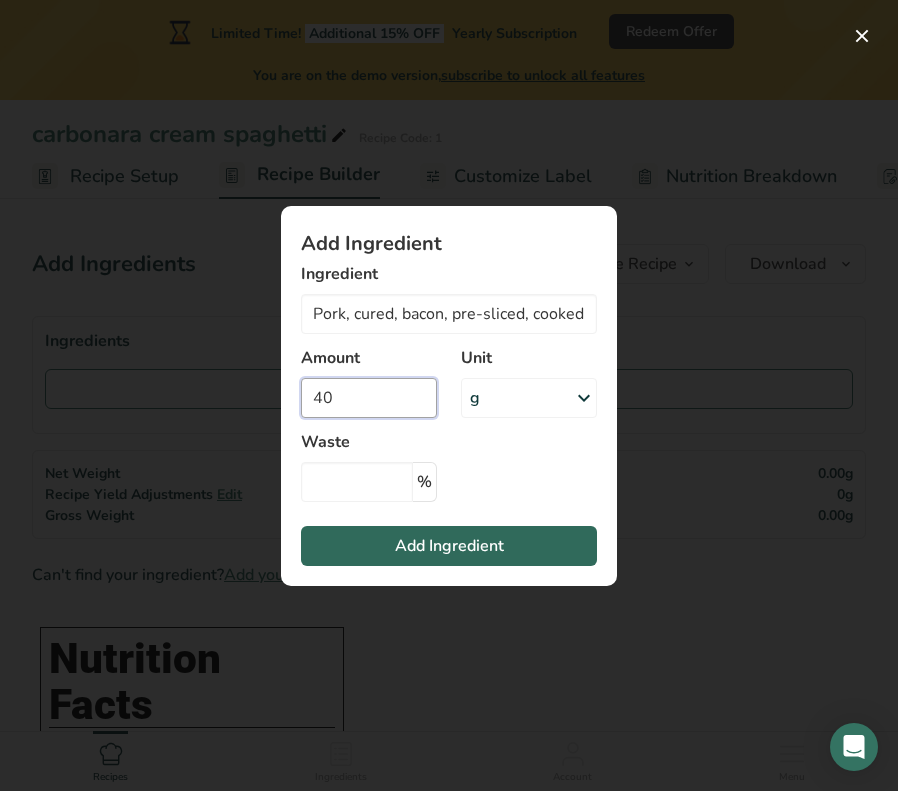 type on "40" 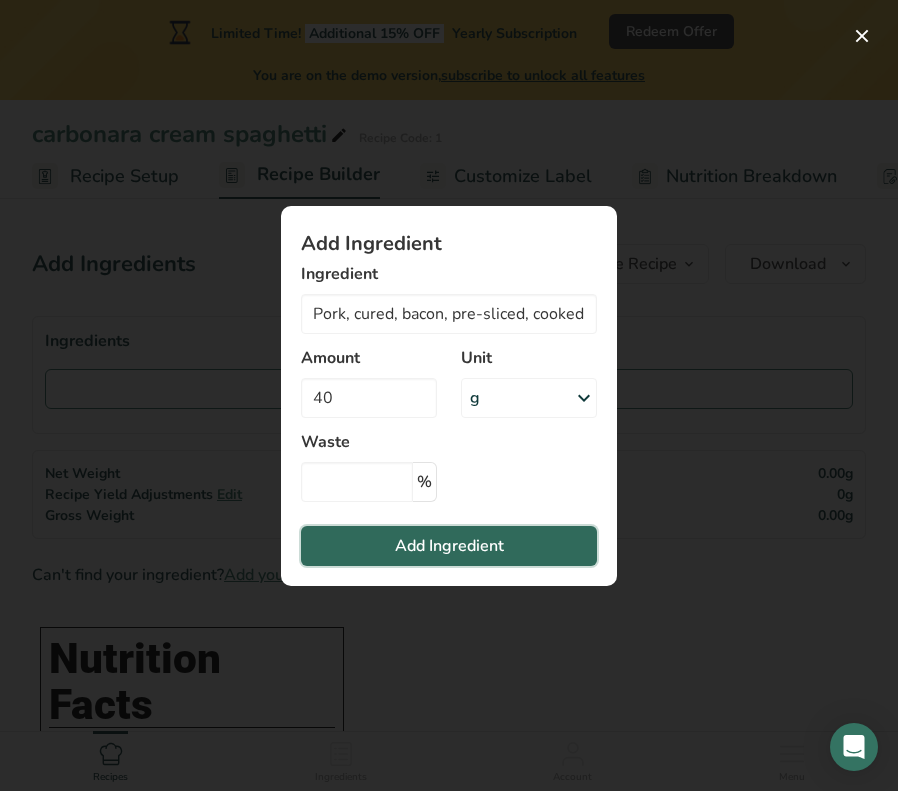 click on "Add Ingredient" at bounding box center (449, 546) 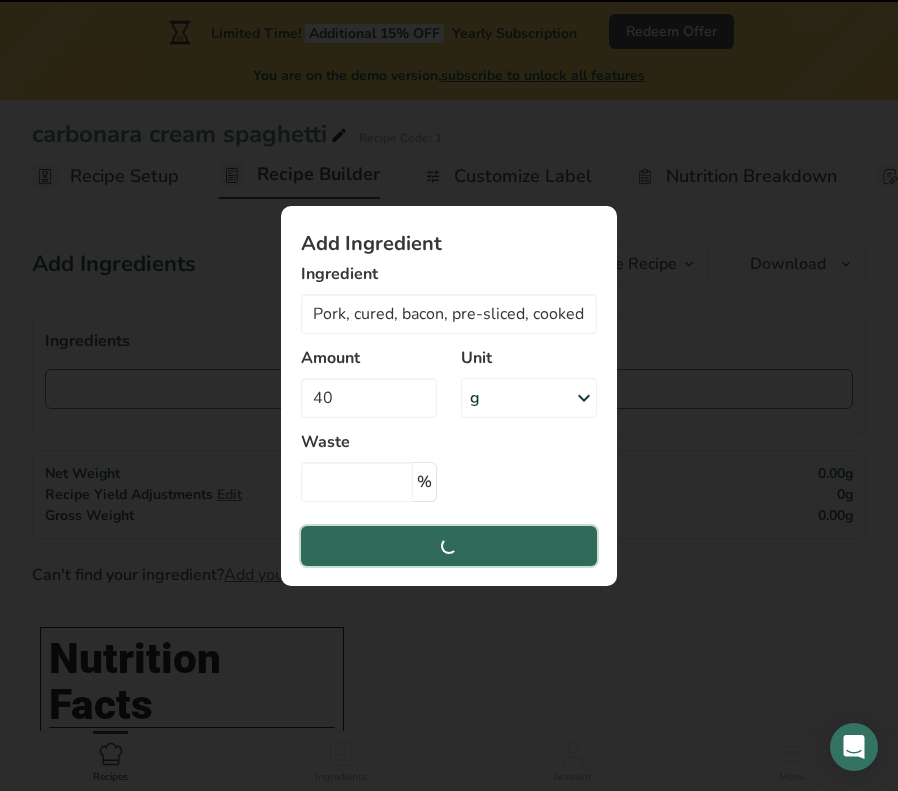 type 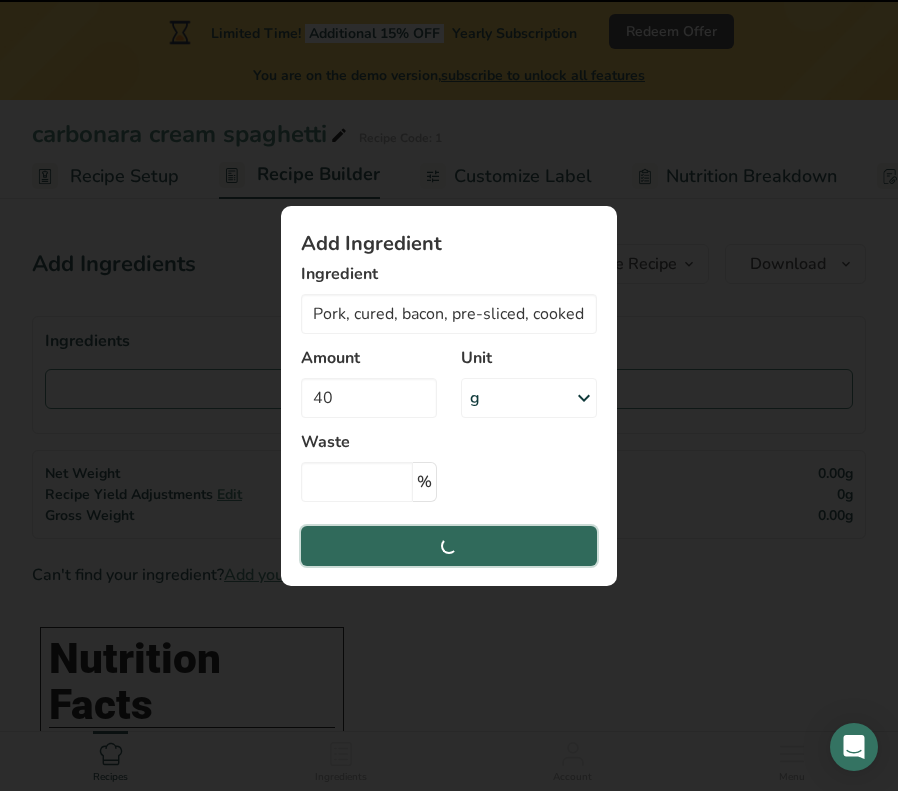 type 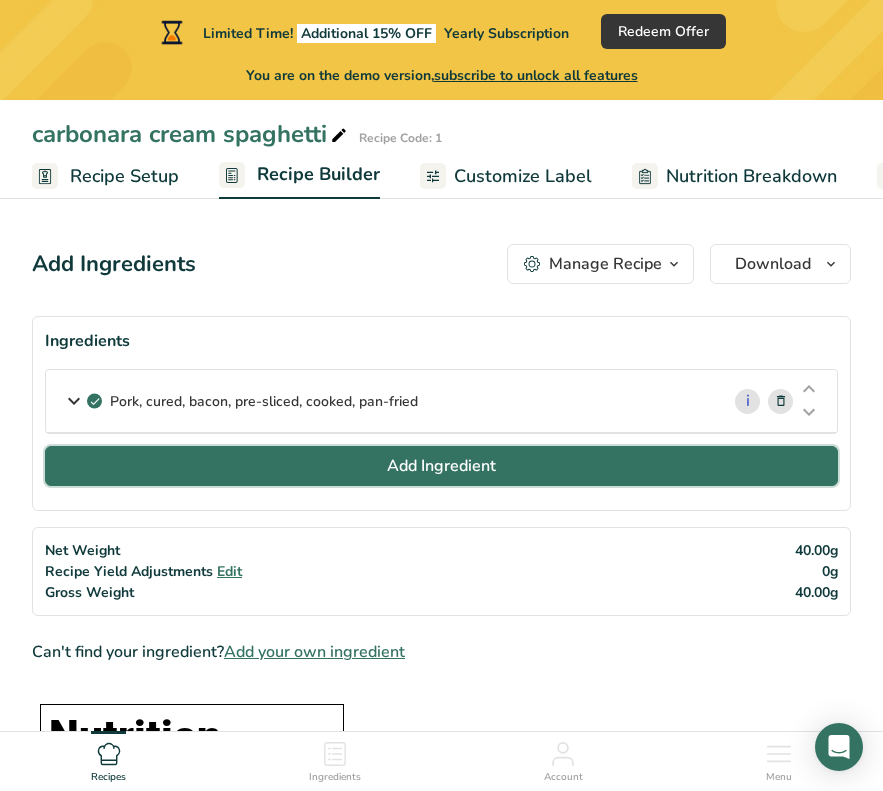 click on "Add Ingredient" at bounding box center (441, 466) 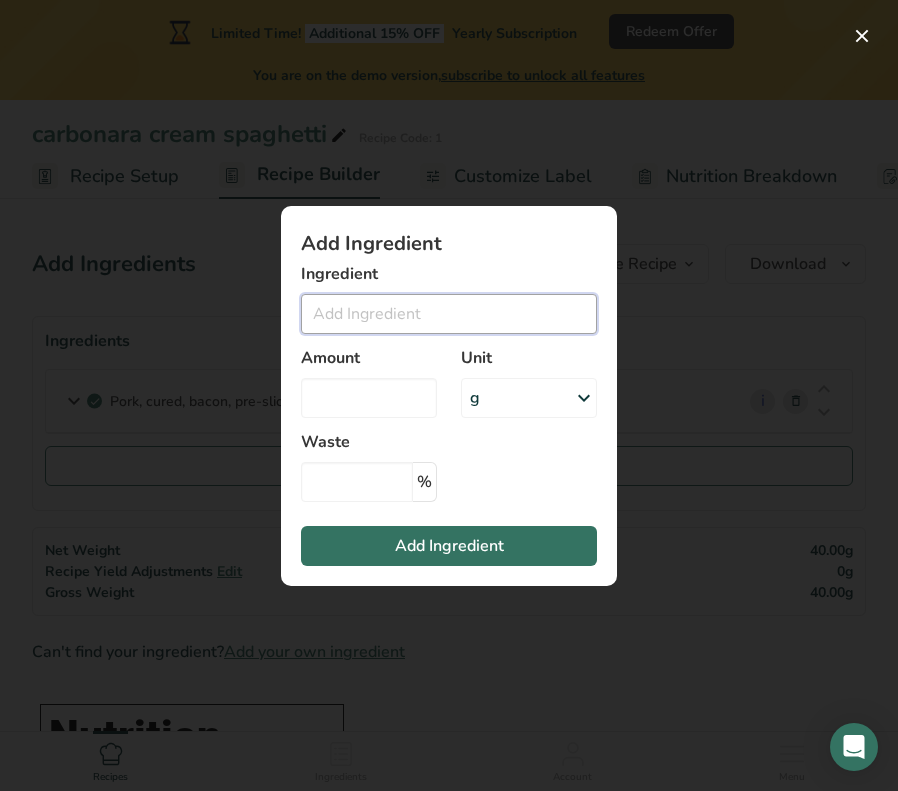 click at bounding box center (449, 314) 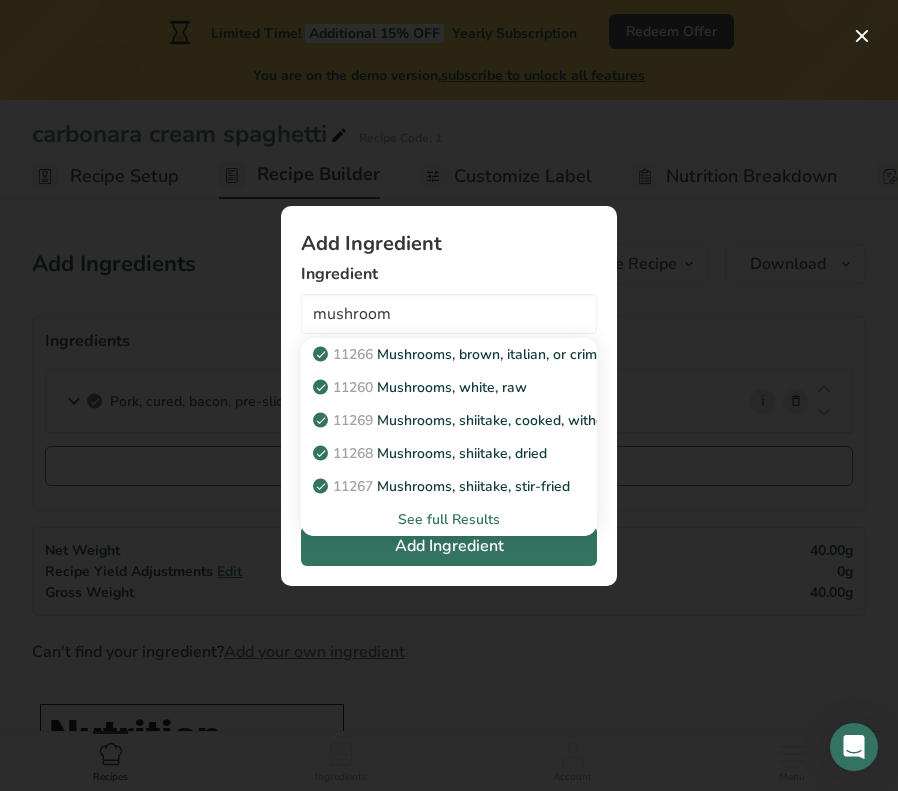 click on "See full Results" at bounding box center (449, 519) 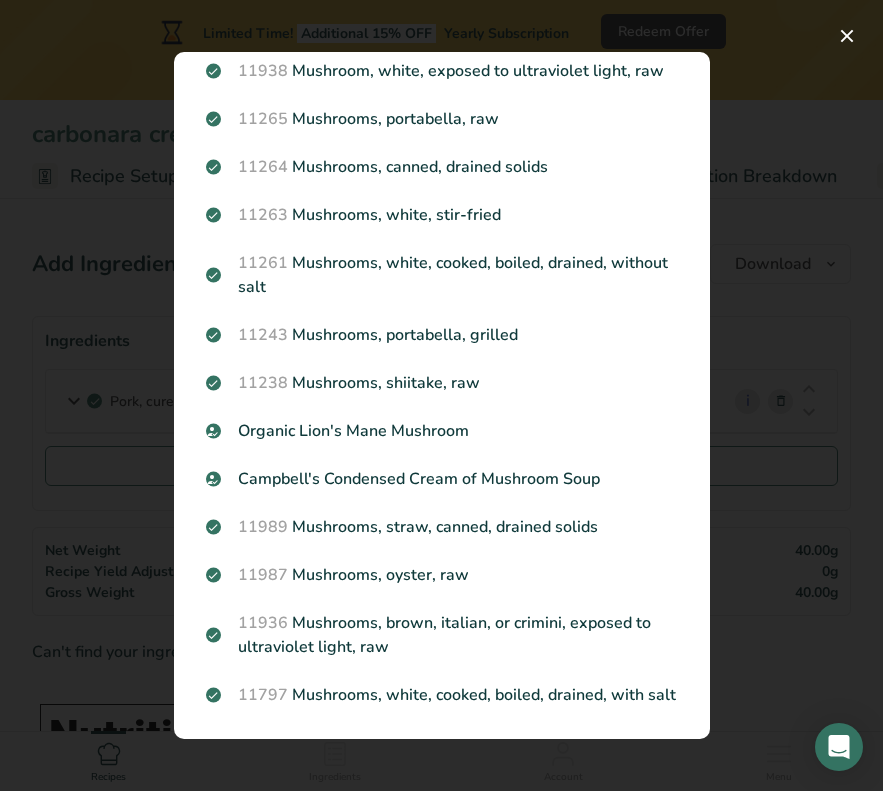 scroll, scrollTop: 1865, scrollLeft: 0, axis: vertical 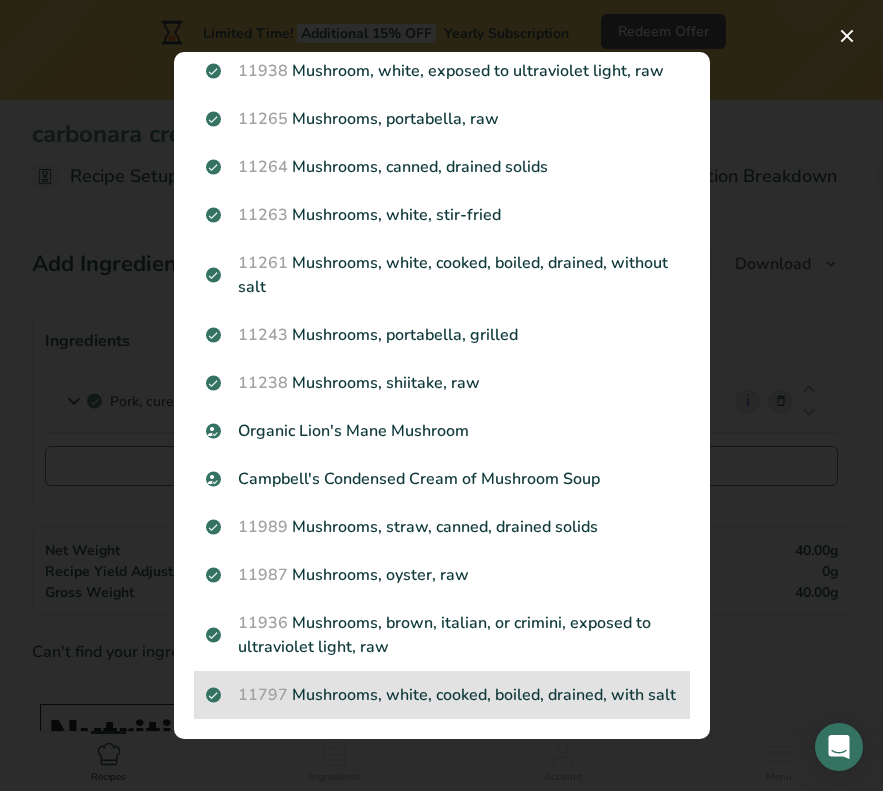 click on "11797
Mushrooms, white, cooked, boiled, drained, with salt" at bounding box center (442, 695) 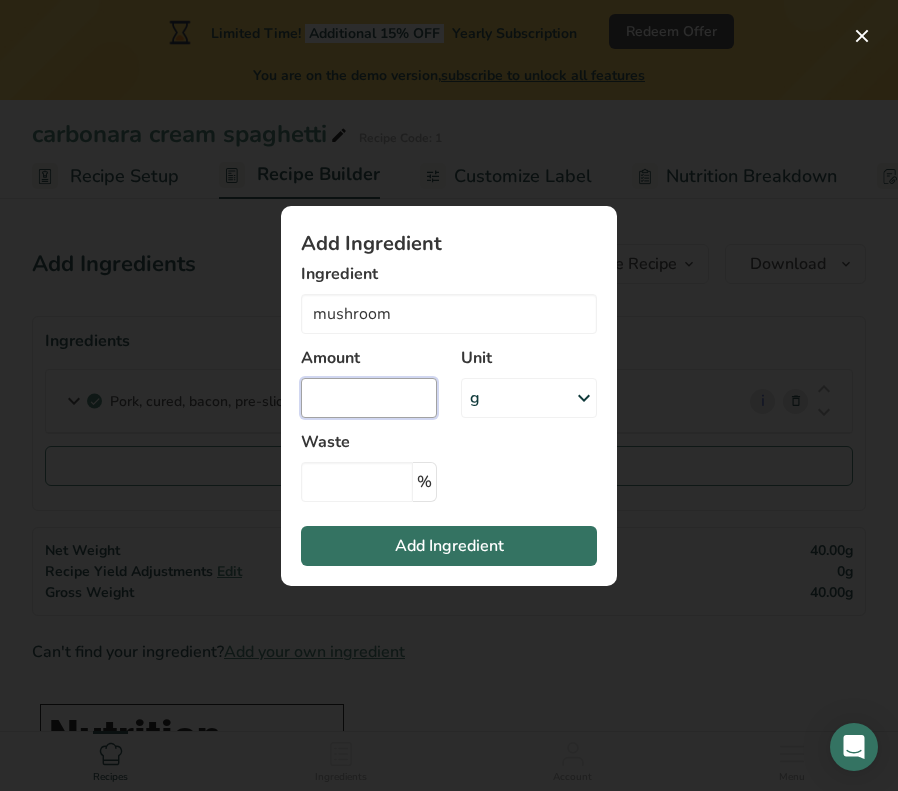 type on "Mushrooms, white, cooked, boiled, drained, with salt" 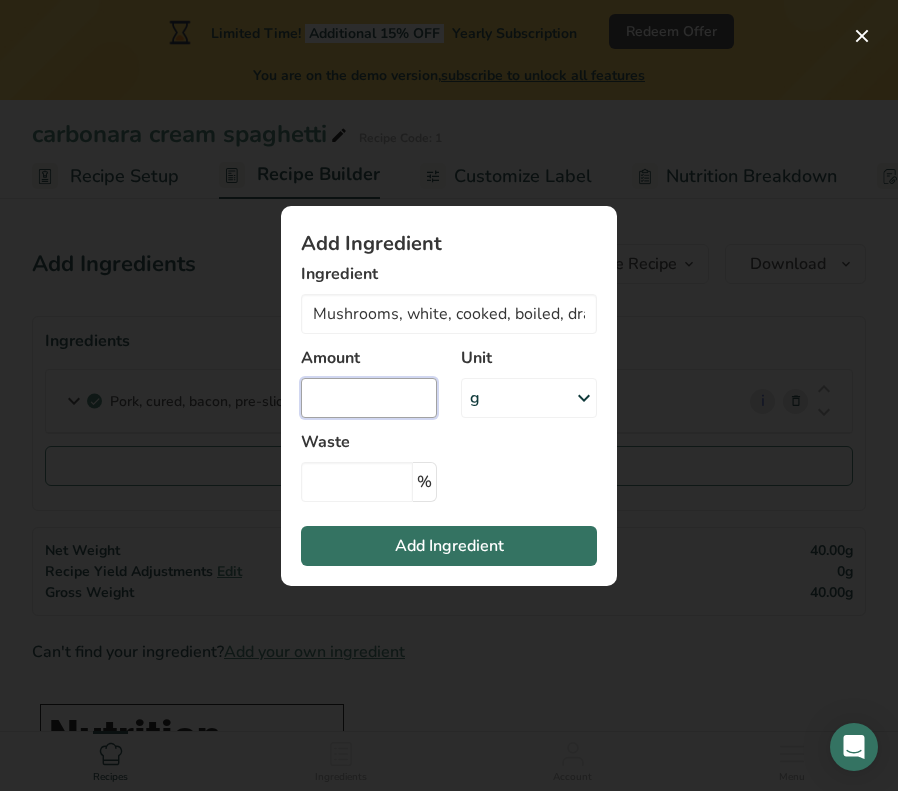 click at bounding box center (369, 398) 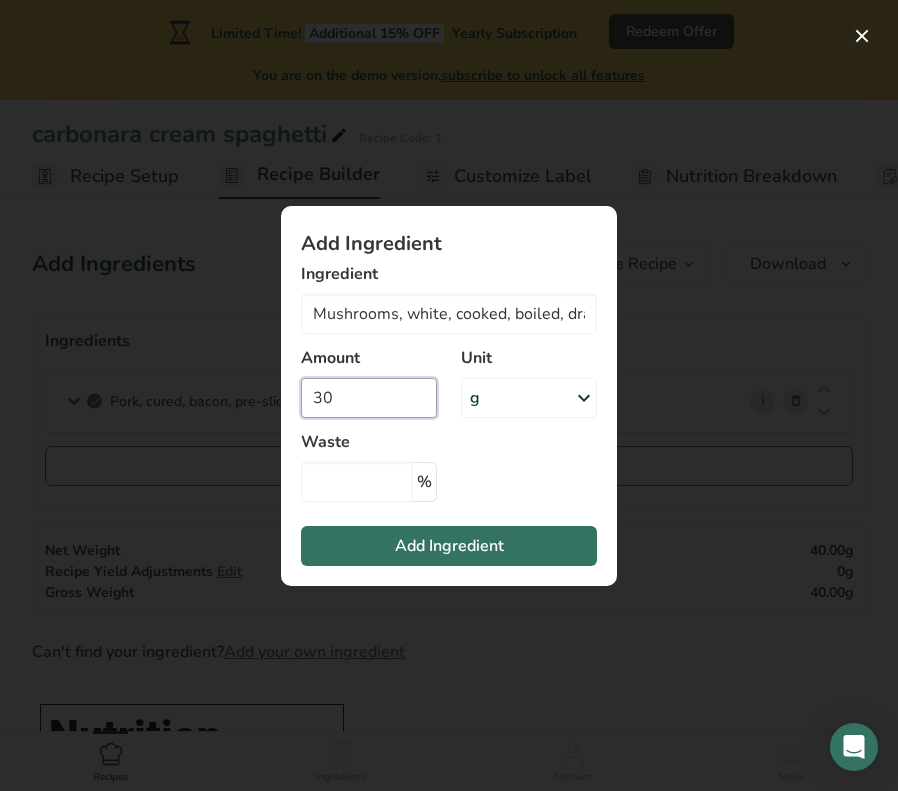 type on "30" 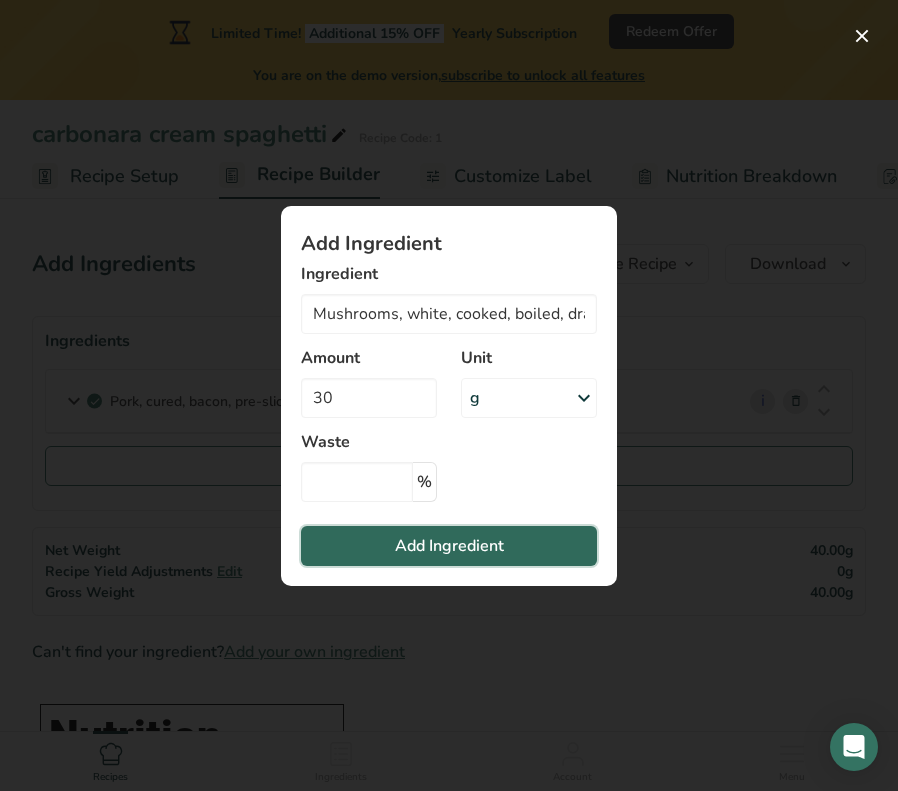 click on "Add Ingredient" at bounding box center (449, 546) 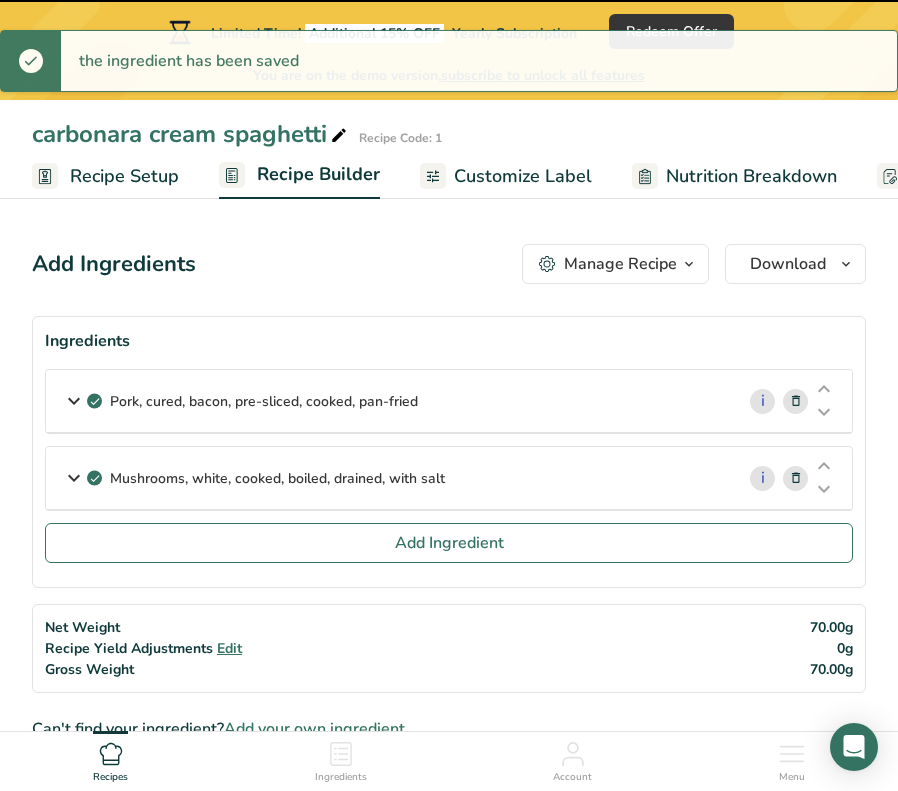 type 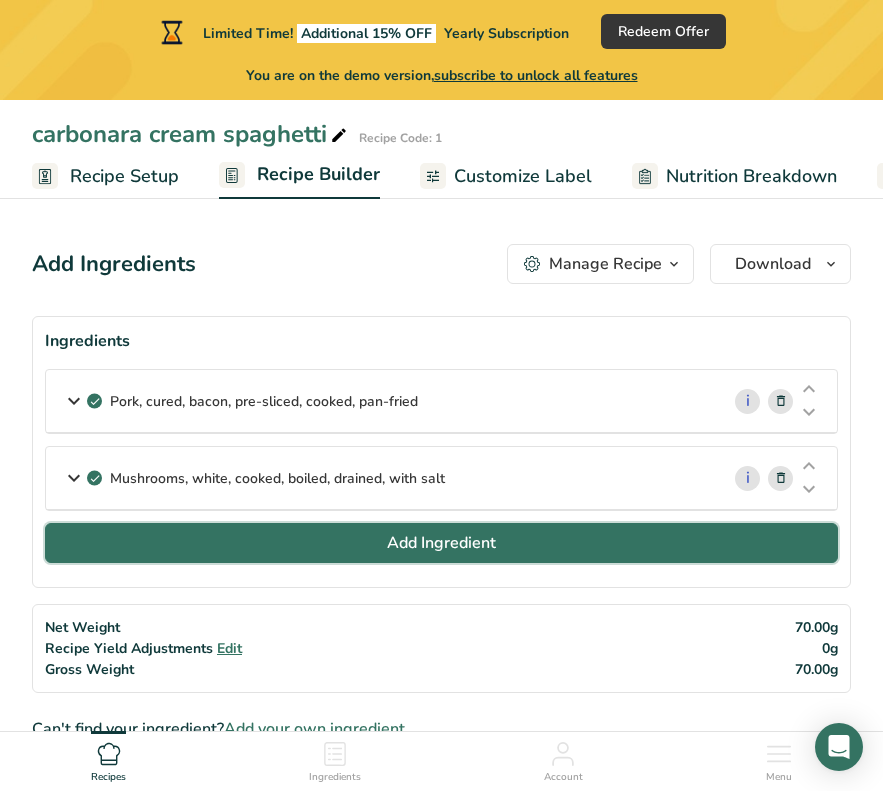 click on "Add Ingredient" at bounding box center [441, 543] 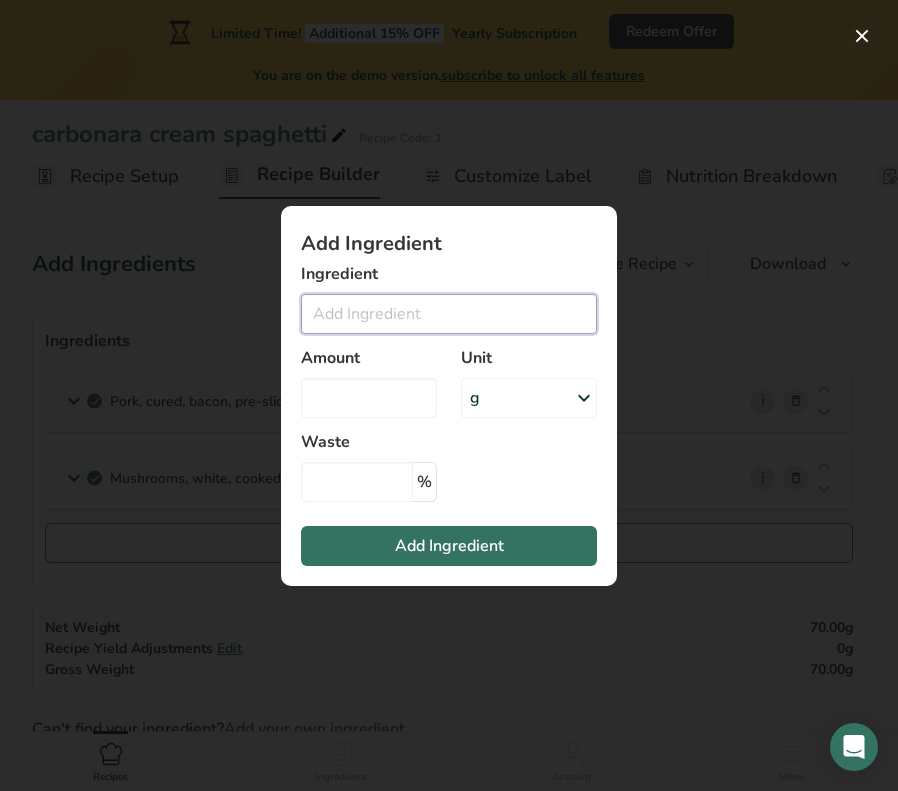 click at bounding box center (449, 314) 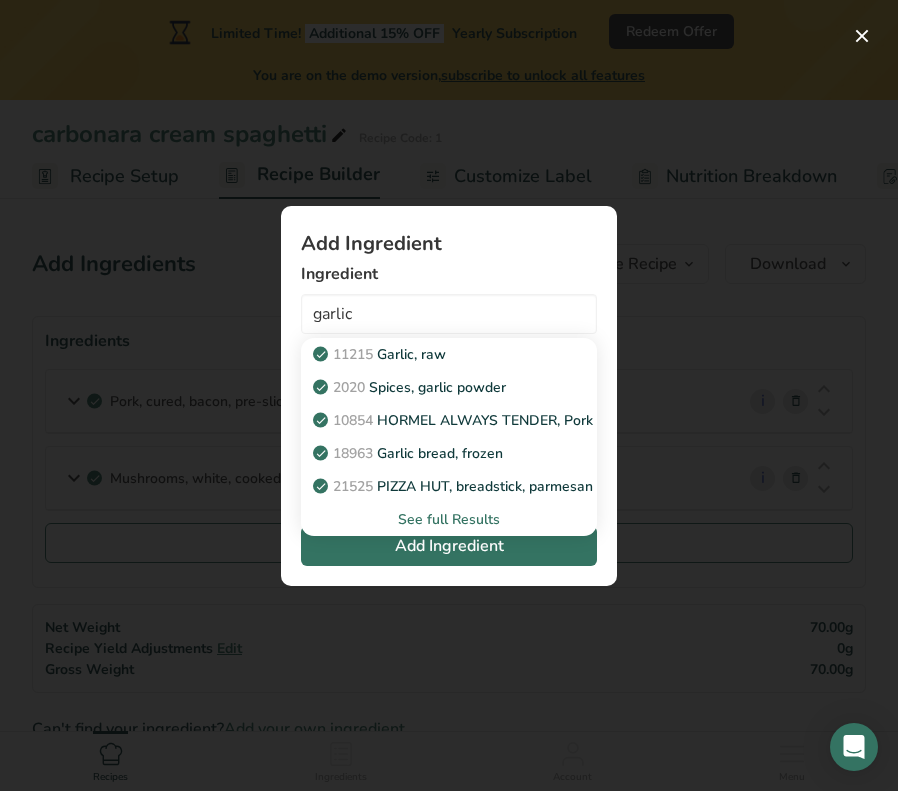 click on "See full Results" at bounding box center (449, 519) 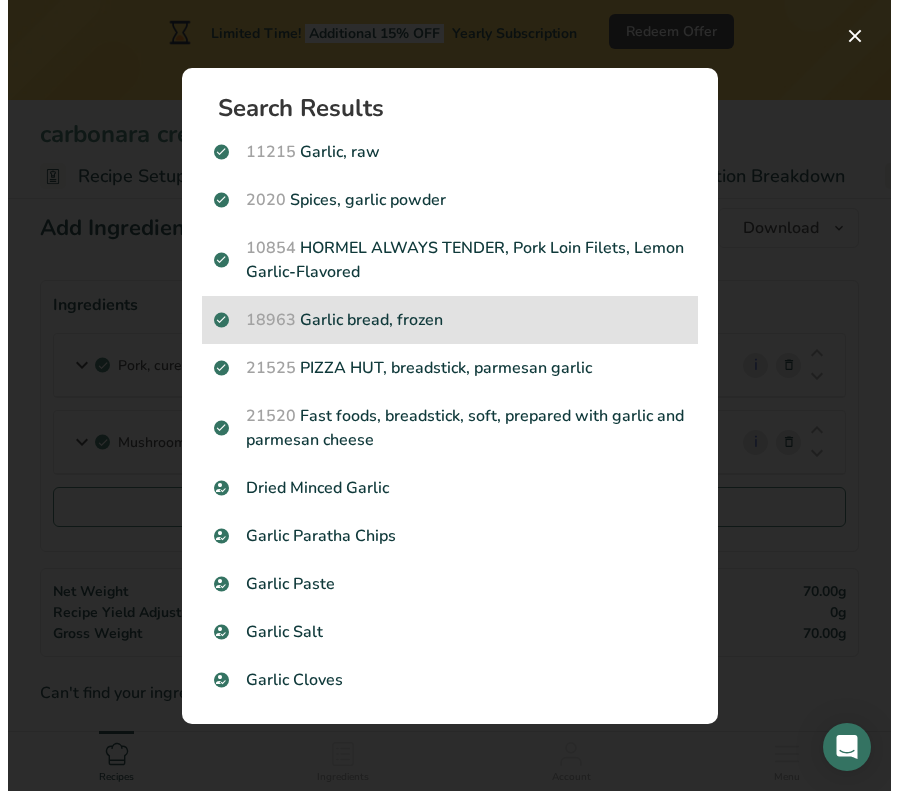 scroll, scrollTop: 0, scrollLeft: 0, axis: both 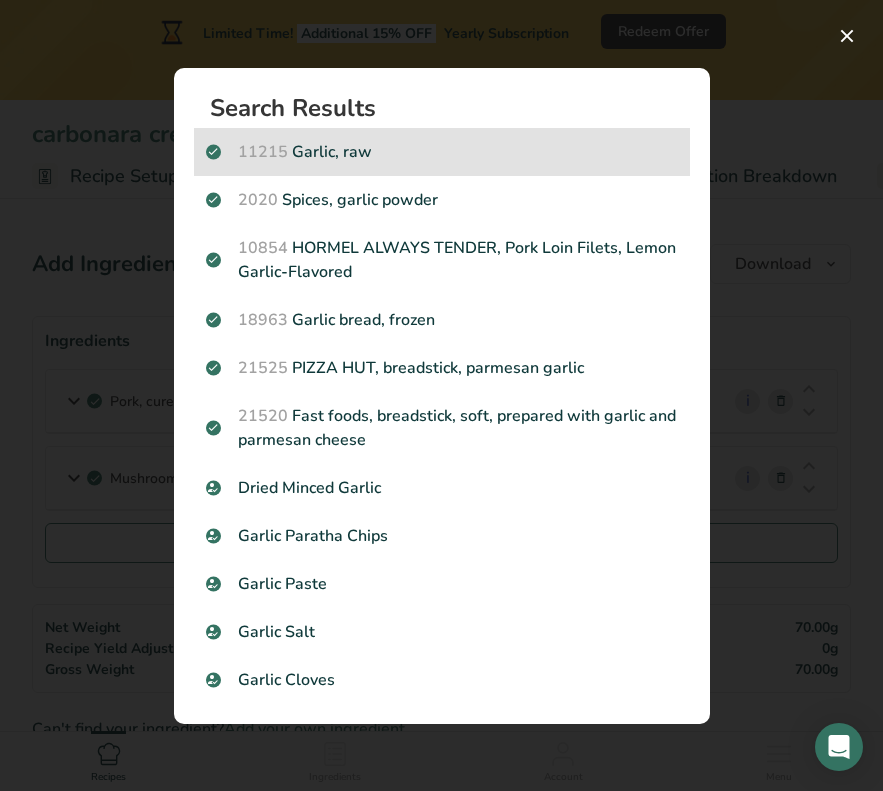 click on "11215
Garlic, raw" at bounding box center (442, 152) 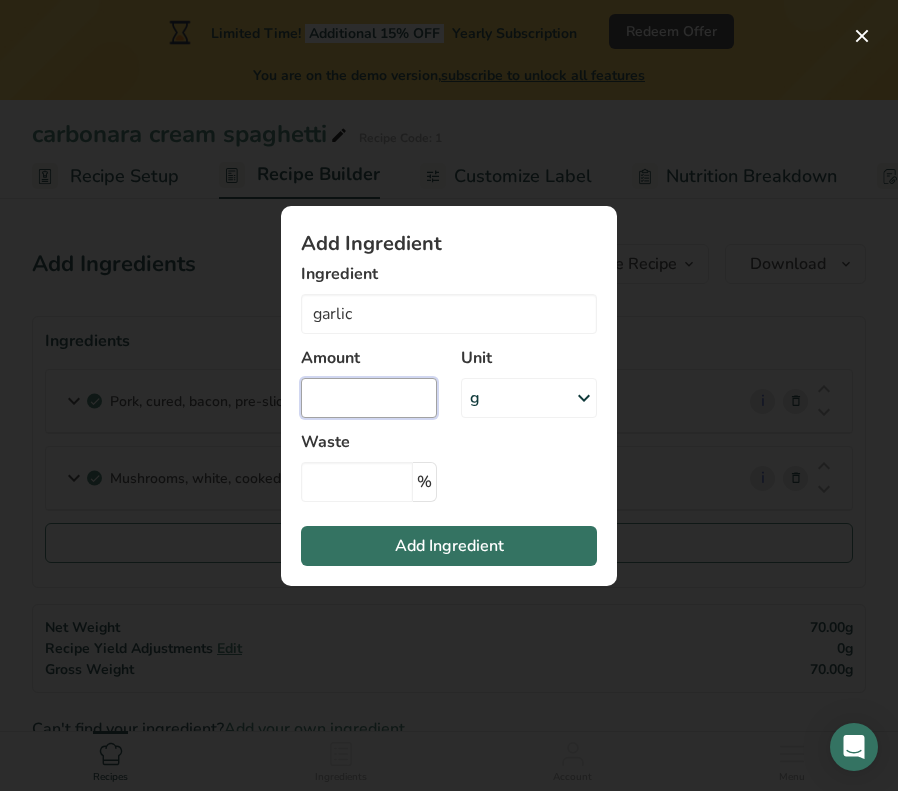 click at bounding box center [369, 398] 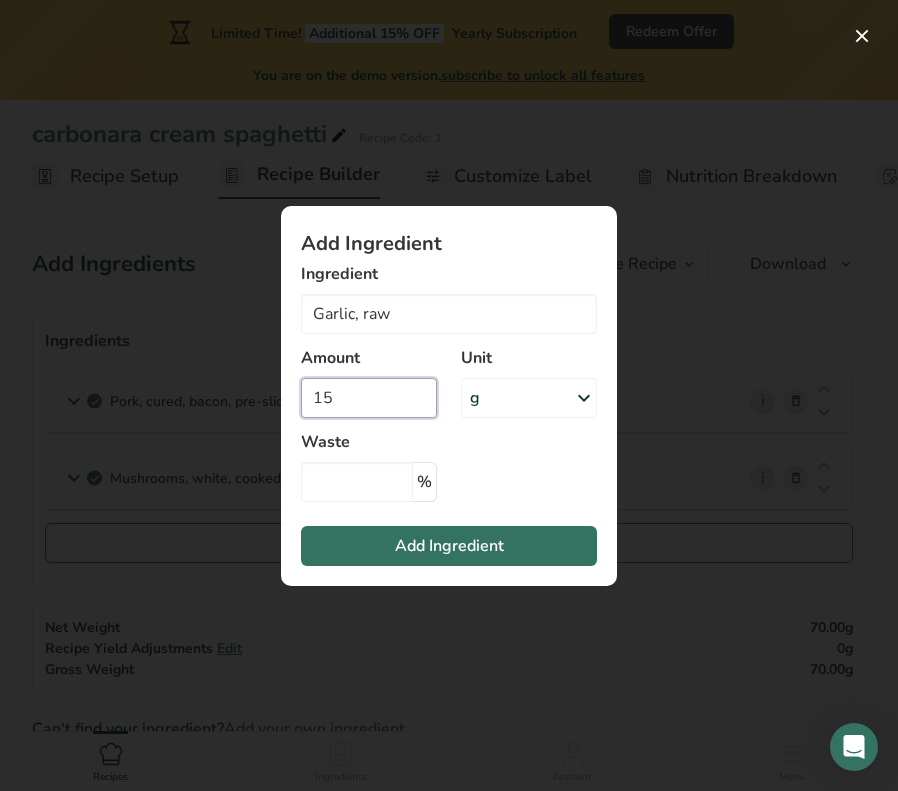 type on "15" 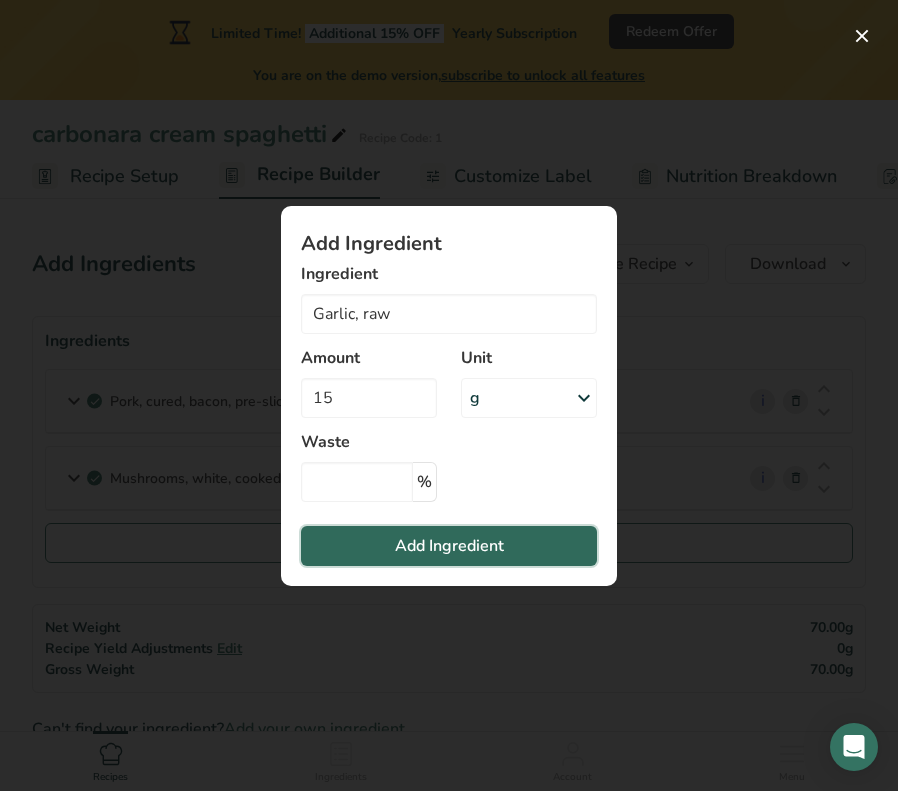 click on "Add Ingredient" at bounding box center [449, 546] 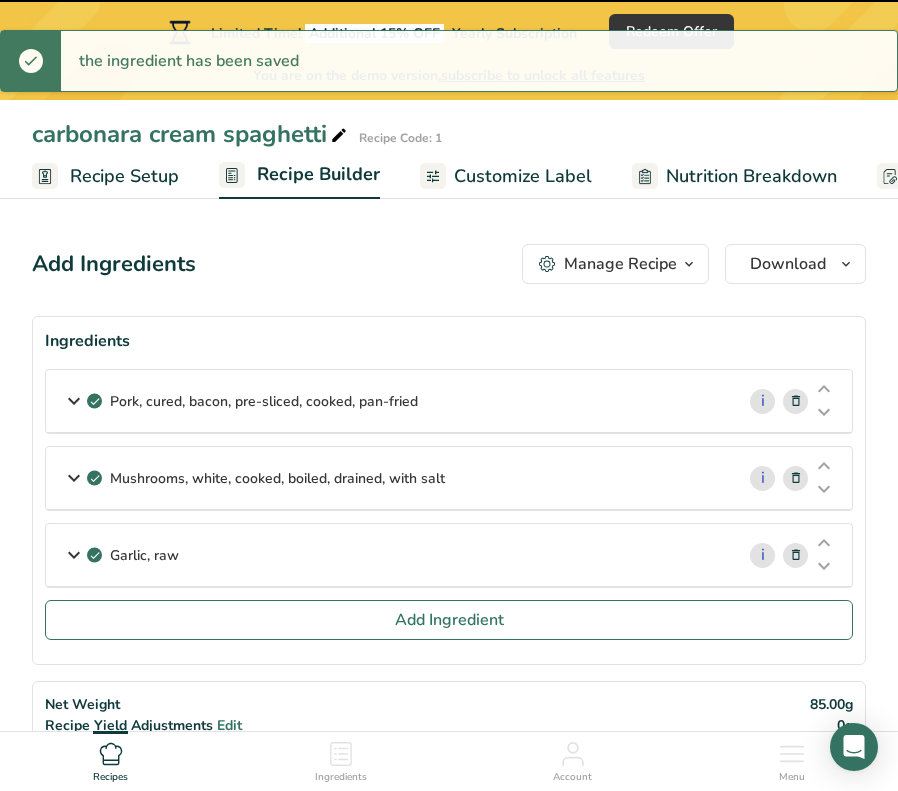 type 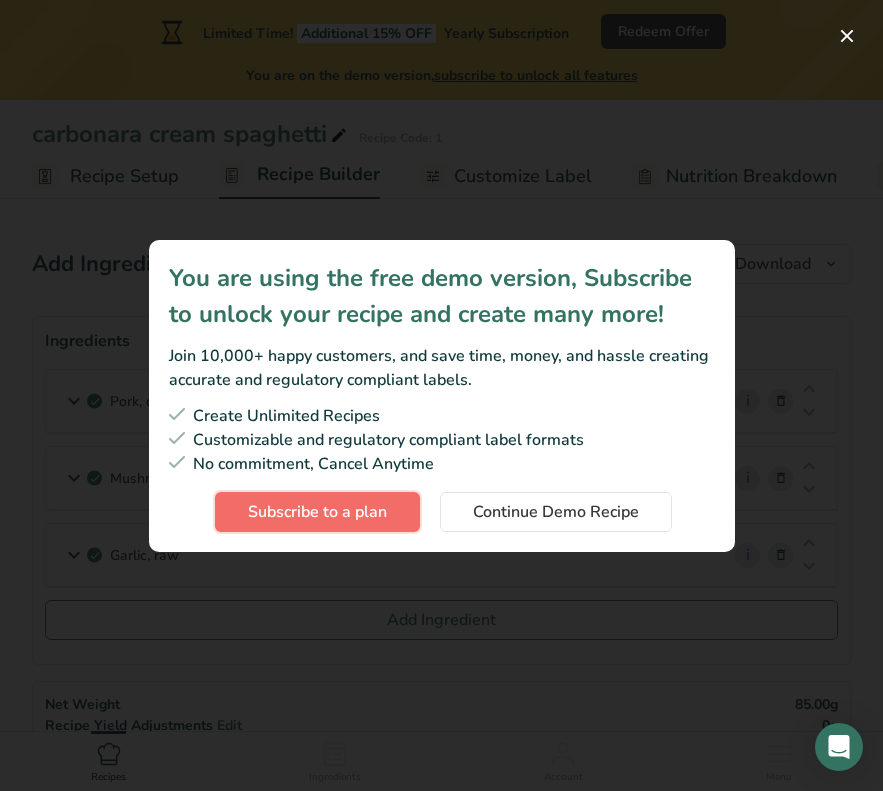 click on "Subscribe to a plan" at bounding box center [317, 512] 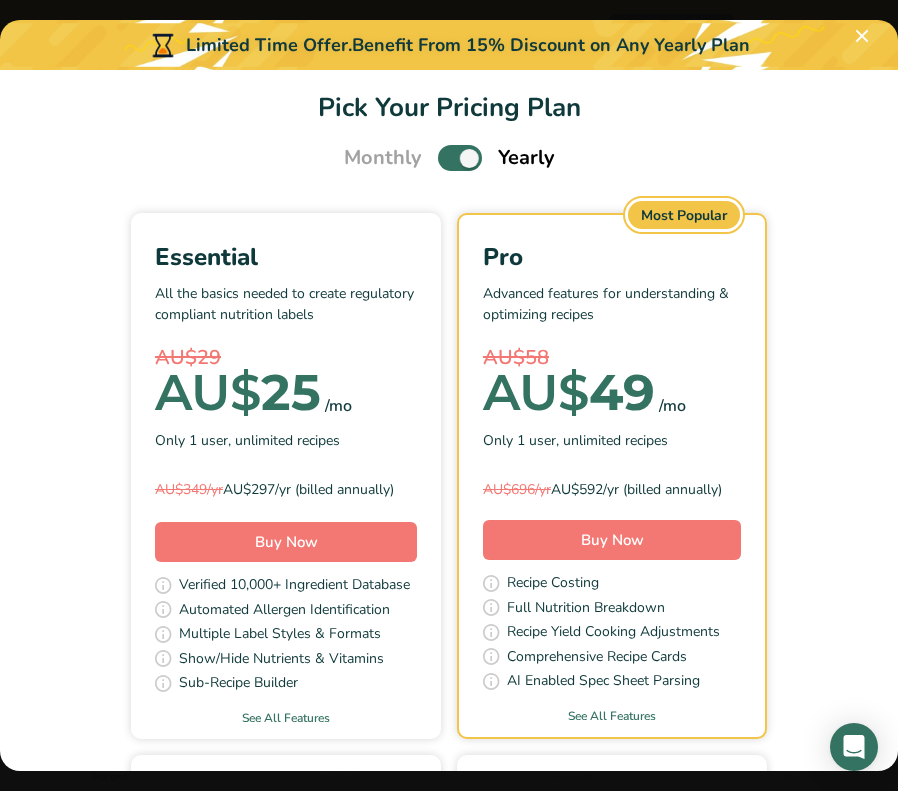 scroll, scrollTop: 0, scrollLeft: 0, axis: both 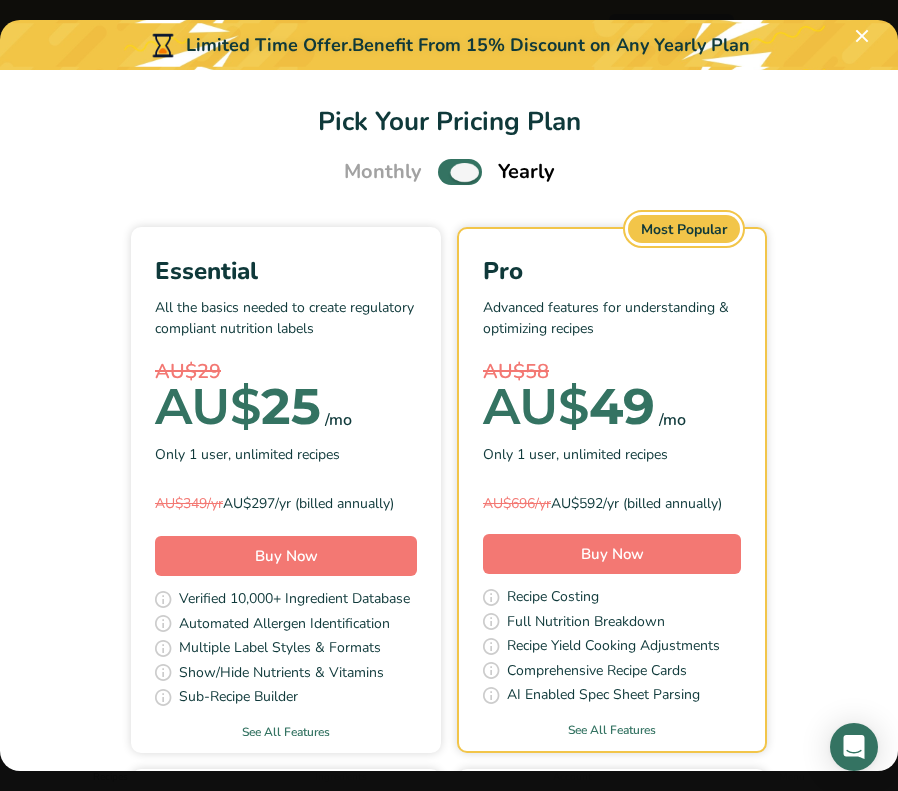 click at bounding box center (460, 171) 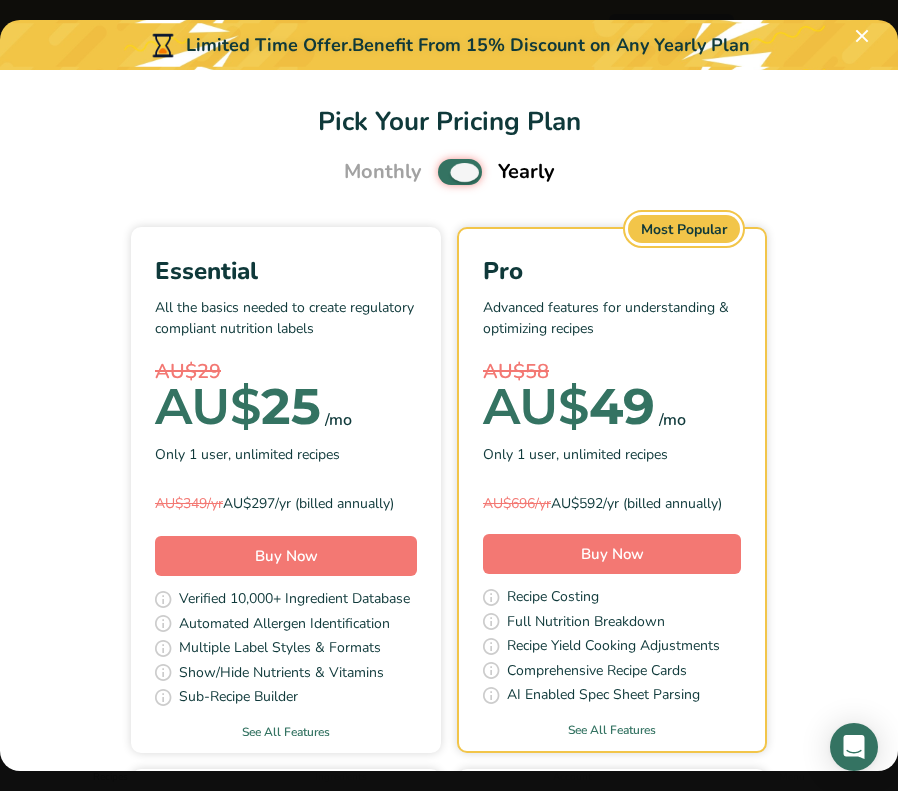 click at bounding box center [444, 172] 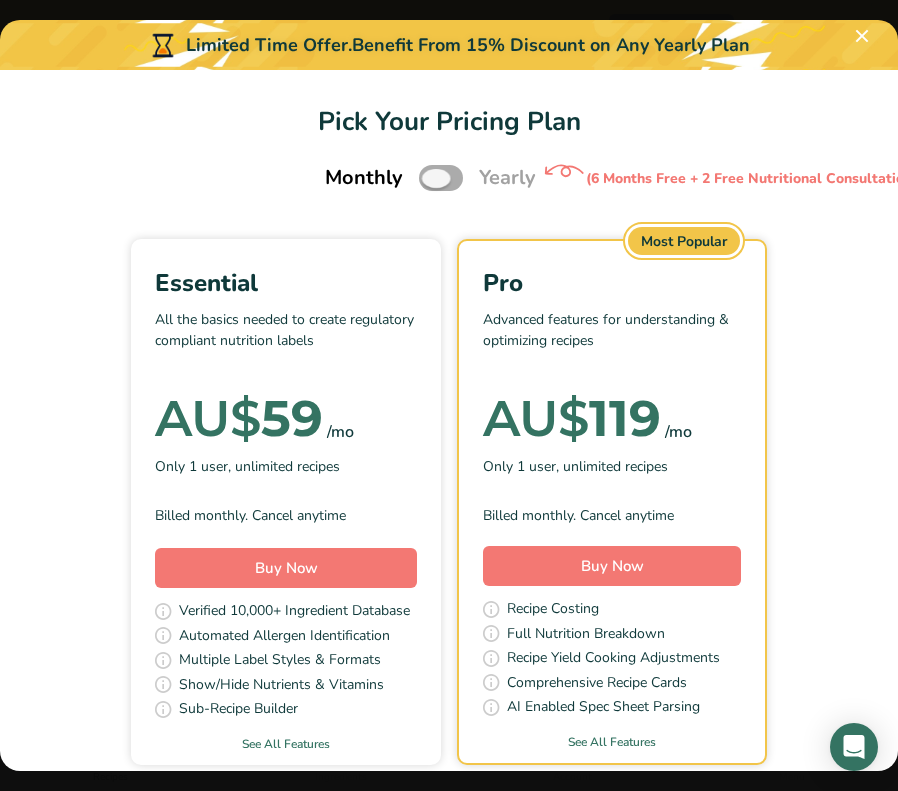click at bounding box center (441, 177) 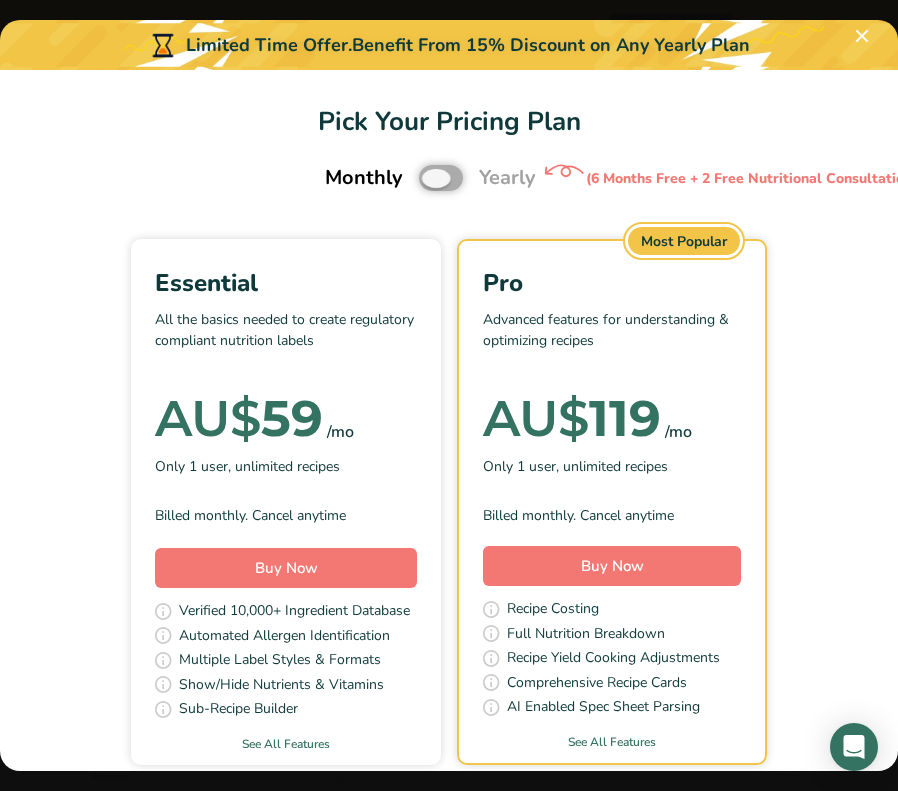 click at bounding box center (425, 178) 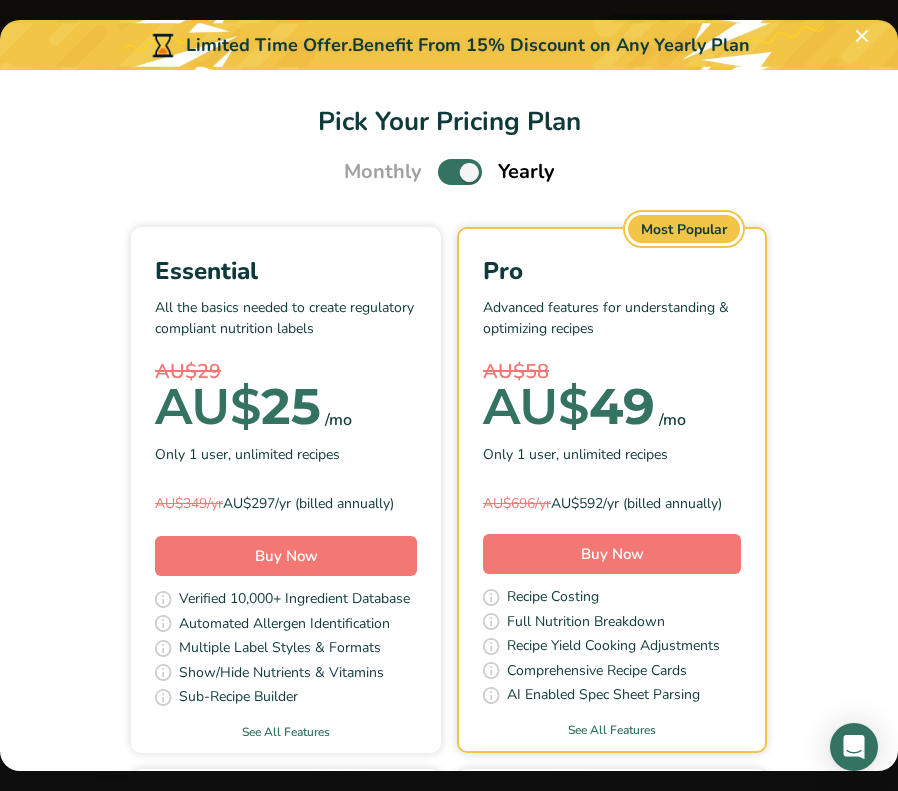 click on "All the basics needed to create regulatory compliant nutrition labels" at bounding box center [286, 327] 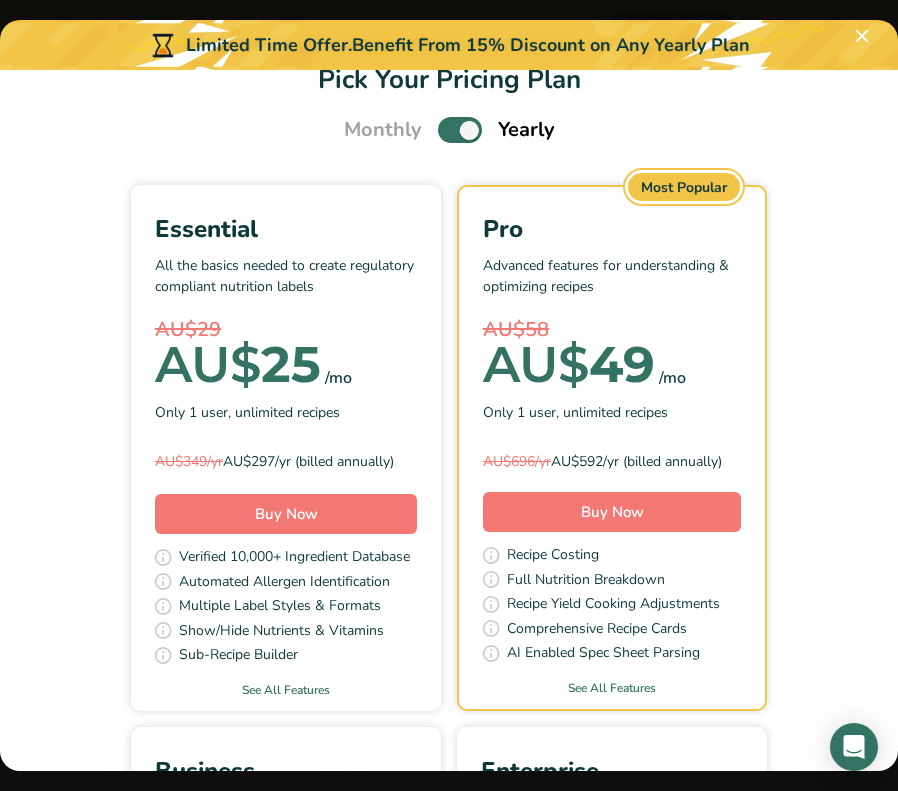 scroll, scrollTop: 0, scrollLeft: 0, axis: both 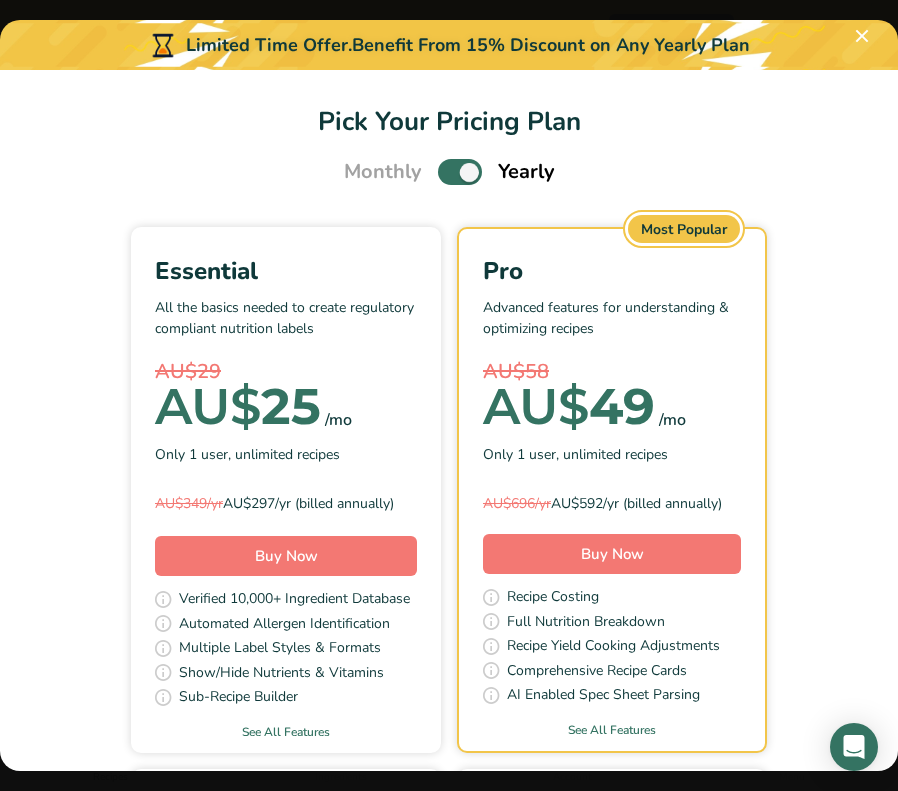 click at bounding box center [460, 171] 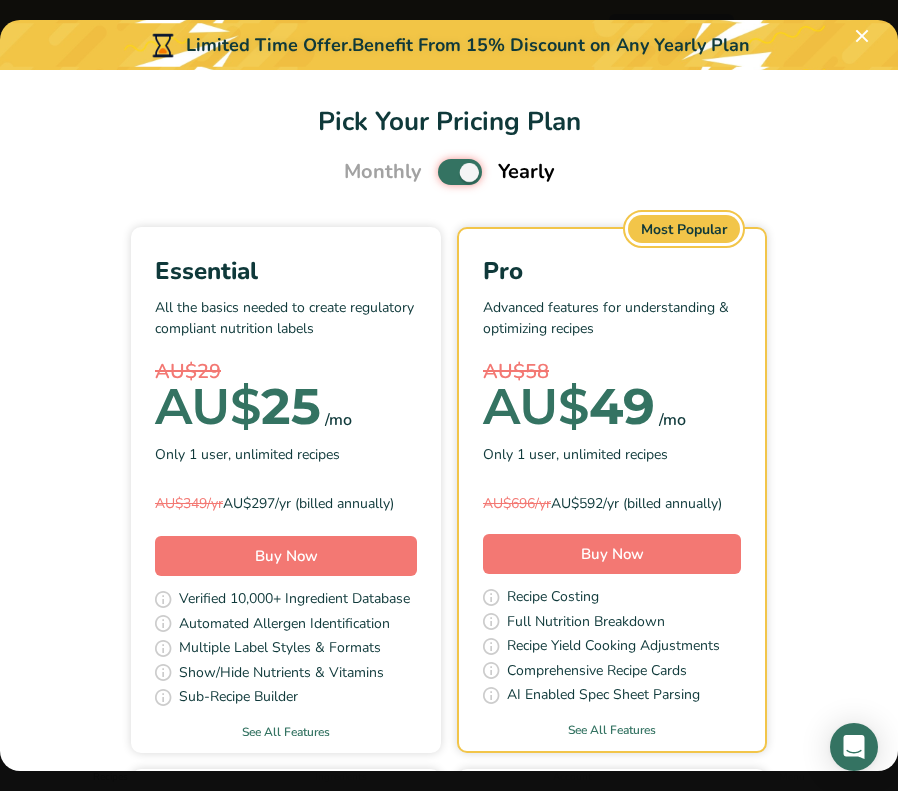 click at bounding box center (444, 172) 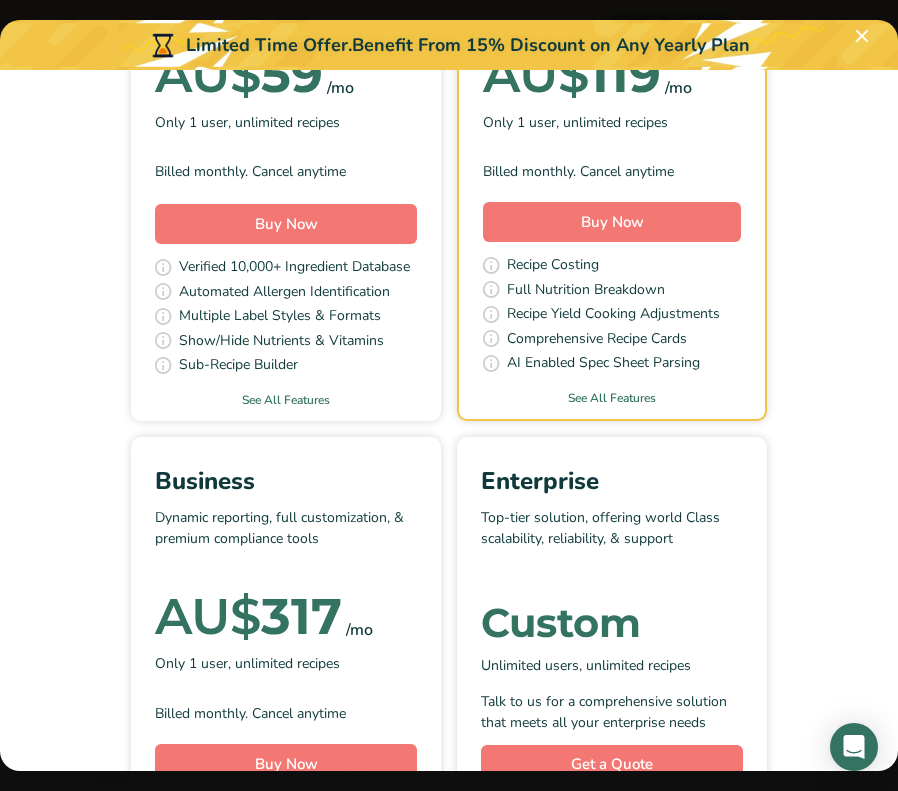 scroll, scrollTop: 0, scrollLeft: 0, axis: both 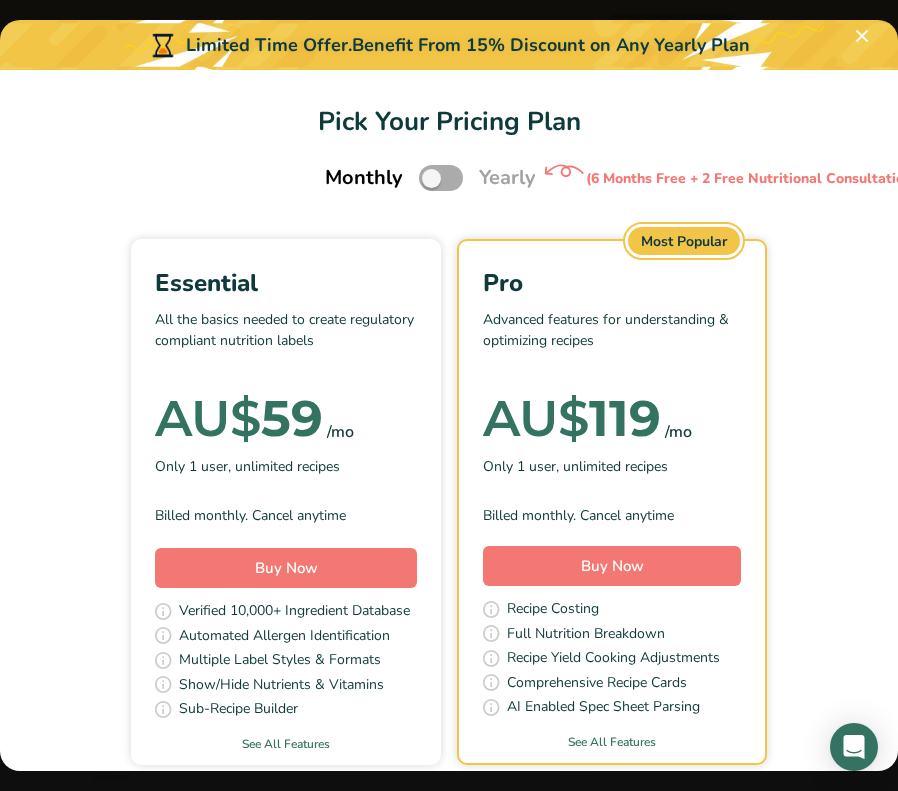 click at bounding box center [441, 177] 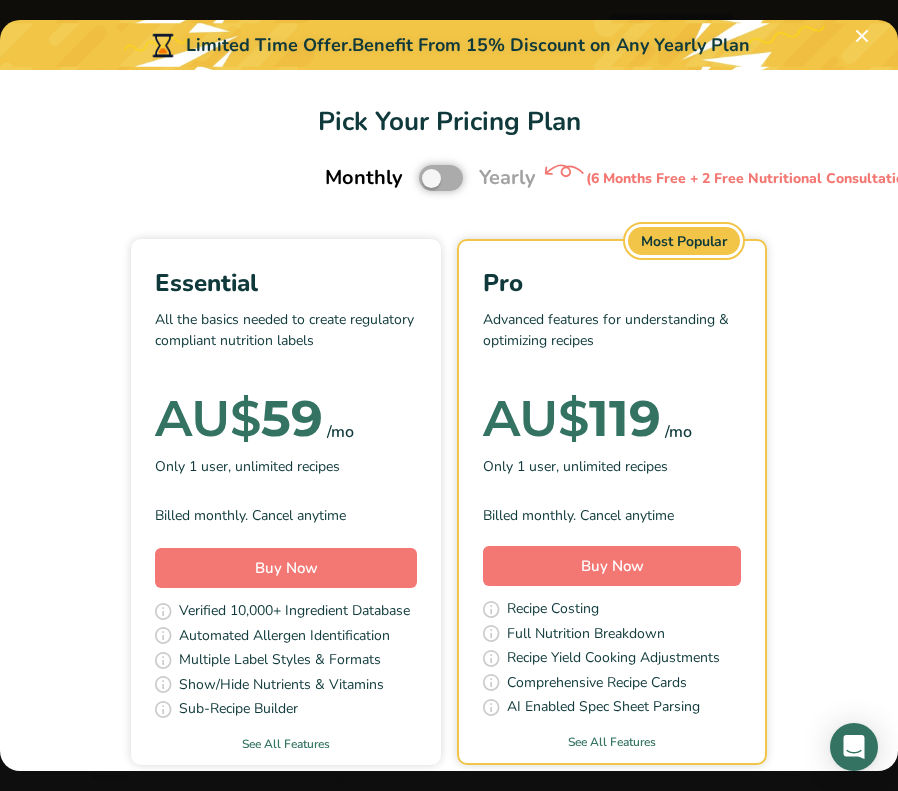 click at bounding box center (425, 178) 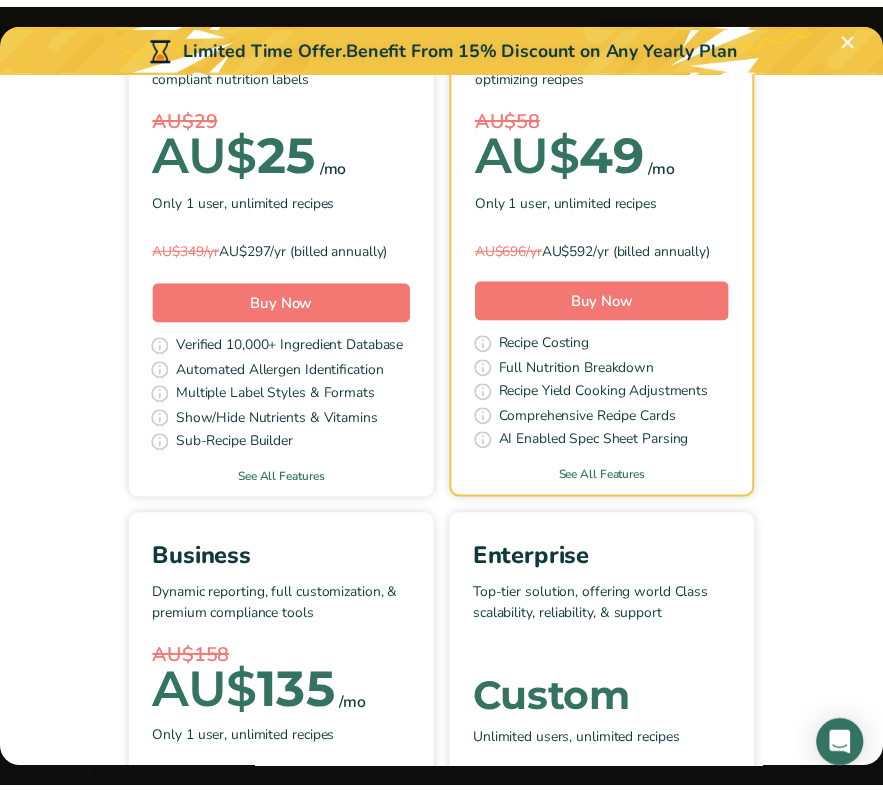 scroll, scrollTop: 0, scrollLeft: 0, axis: both 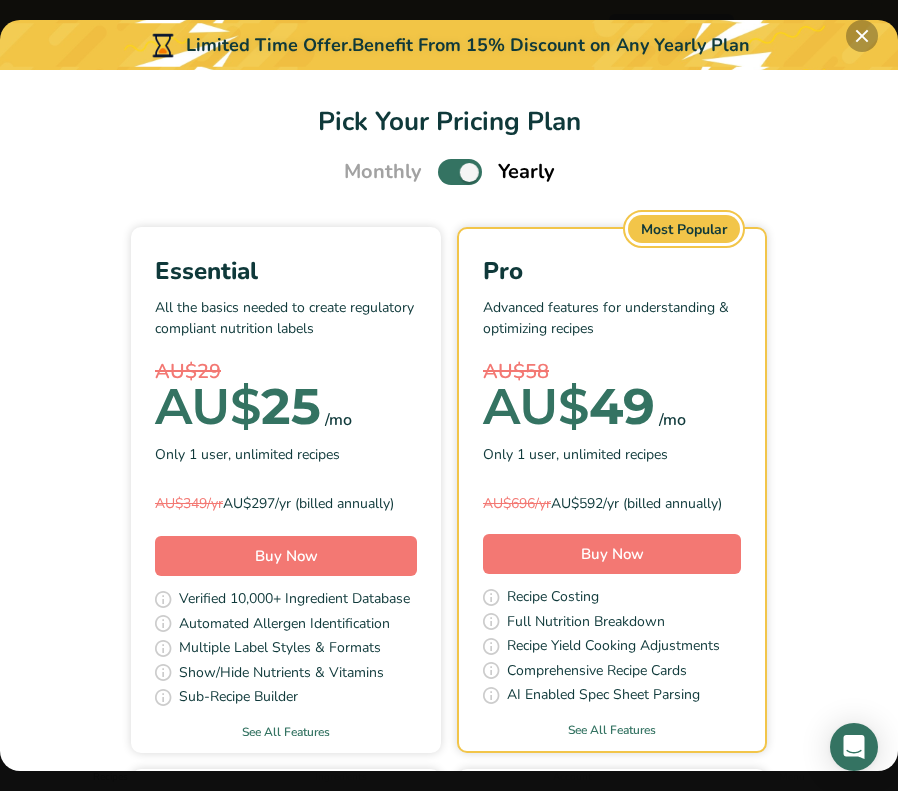 click at bounding box center (862, 36) 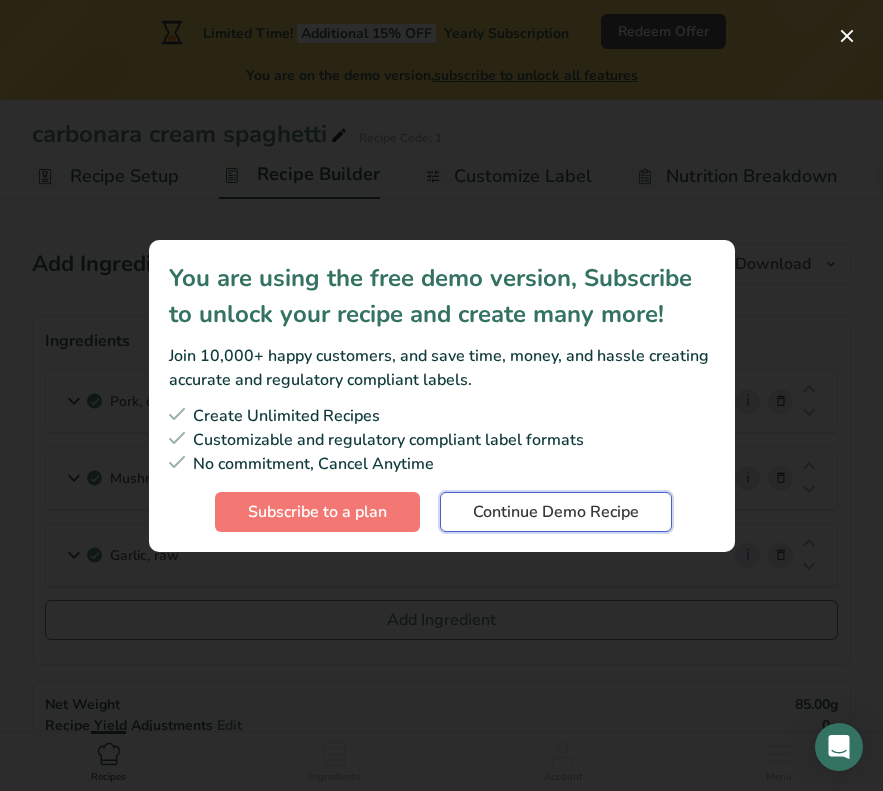 click on "Continue Demo Recipe" at bounding box center [556, 512] 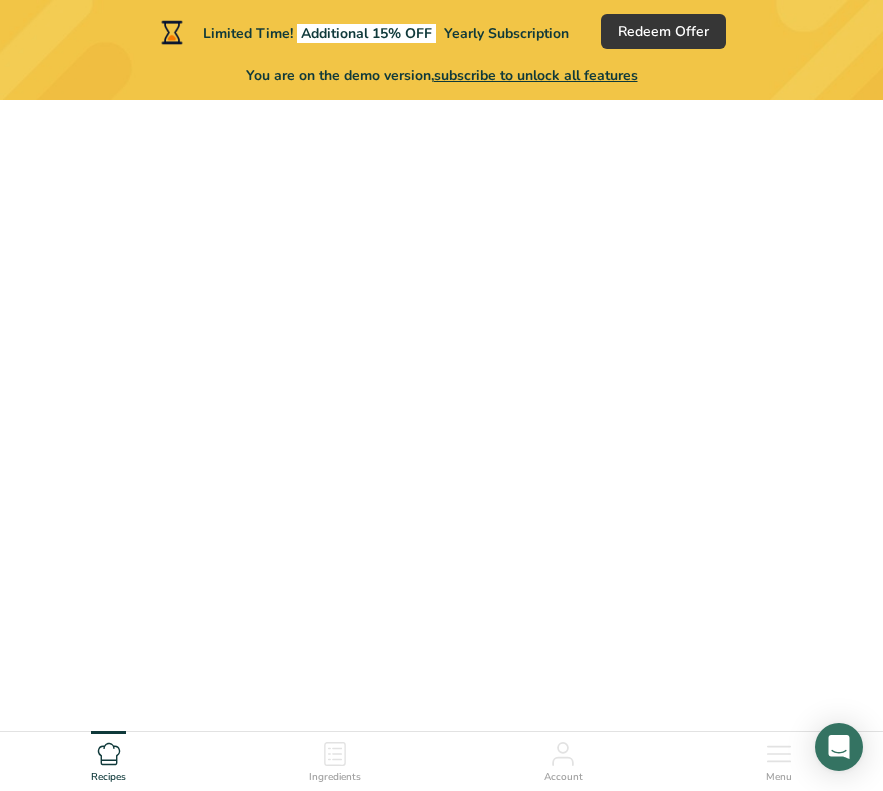 scroll, scrollTop: 388, scrollLeft: 0, axis: vertical 